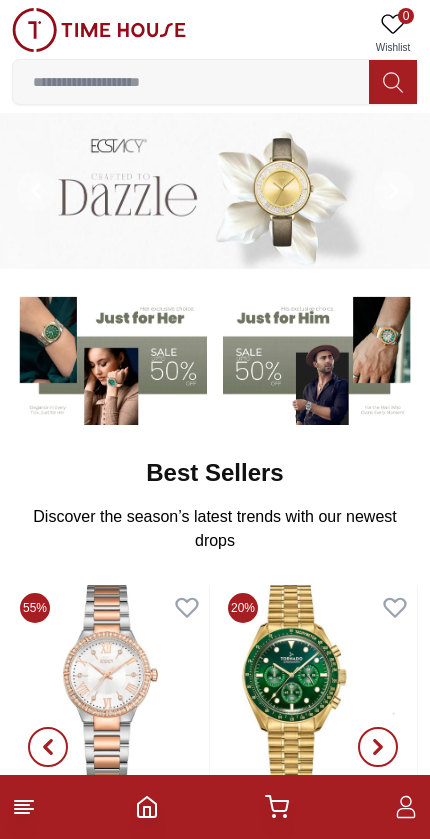 scroll, scrollTop: 0, scrollLeft: 0, axis: both 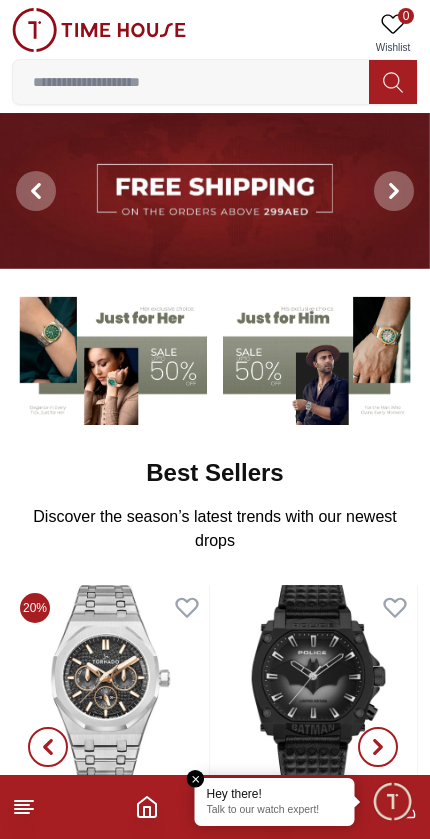 click at bounding box center (320, 357) 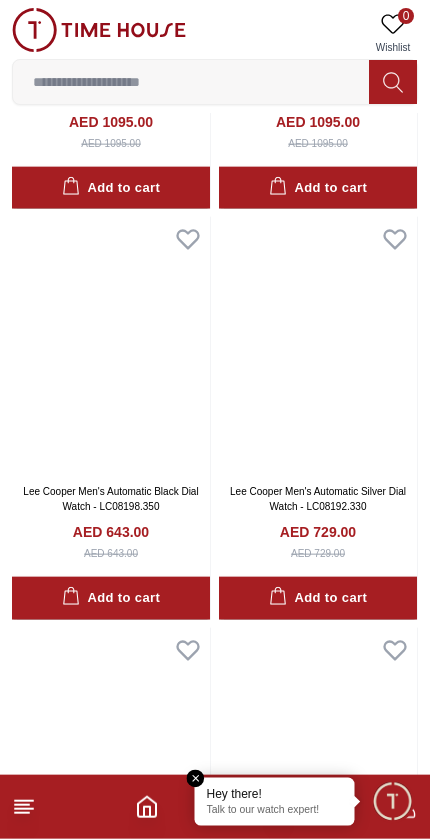 scroll, scrollTop: 1634, scrollLeft: 0, axis: vertical 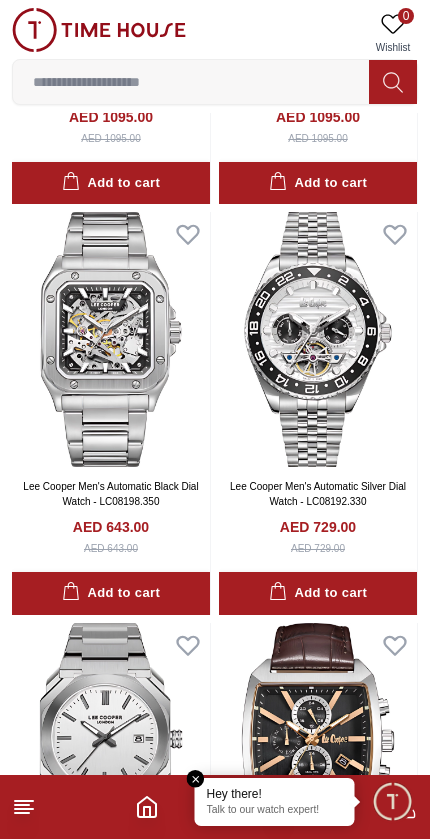 click at bounding box center [191, 82] 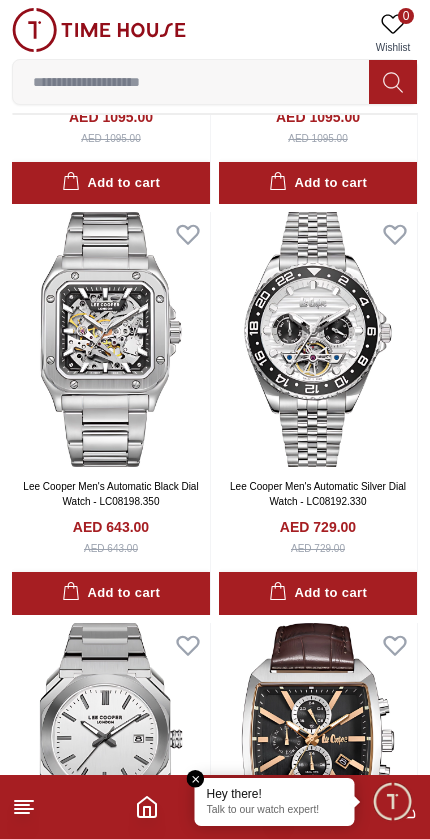 scroll, scrollTop: 1504, scrollLeft: 0, axis: vertical 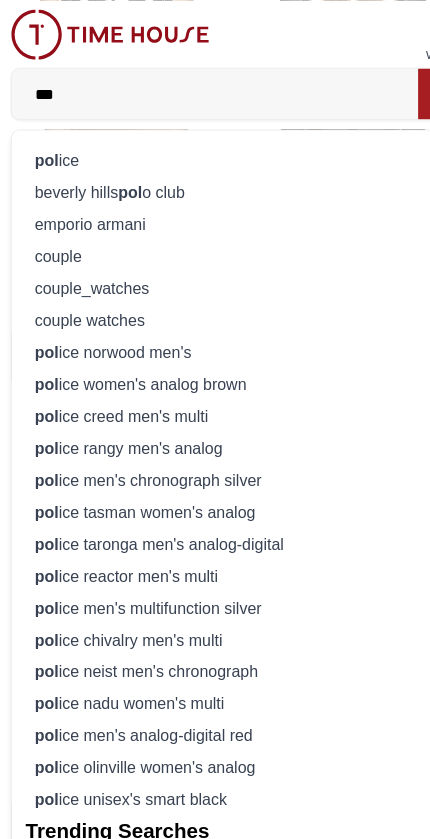 type on "***" 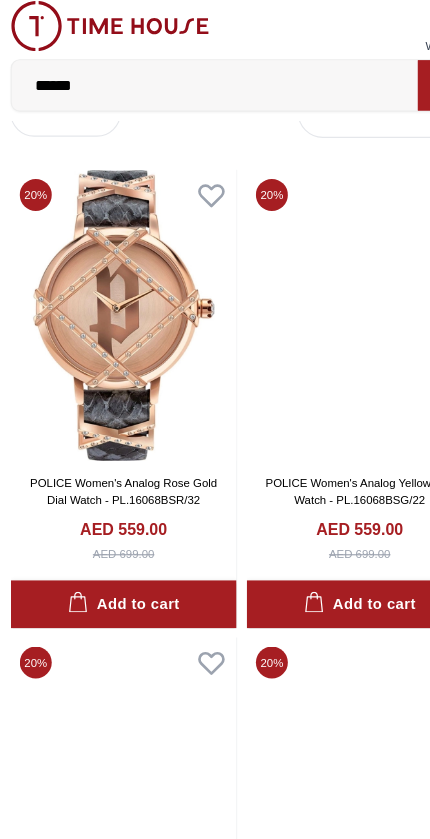 scroll, scrollTop: 0, scrollLeft: 0, axis: both 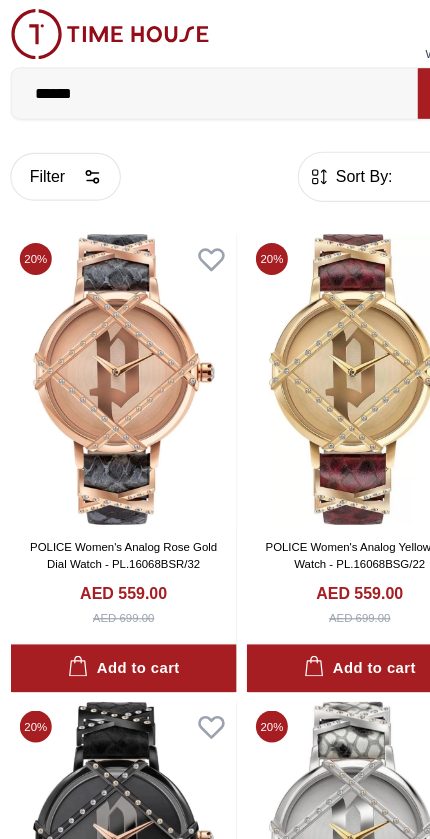 click on "******" at bounding box center (191, 82) 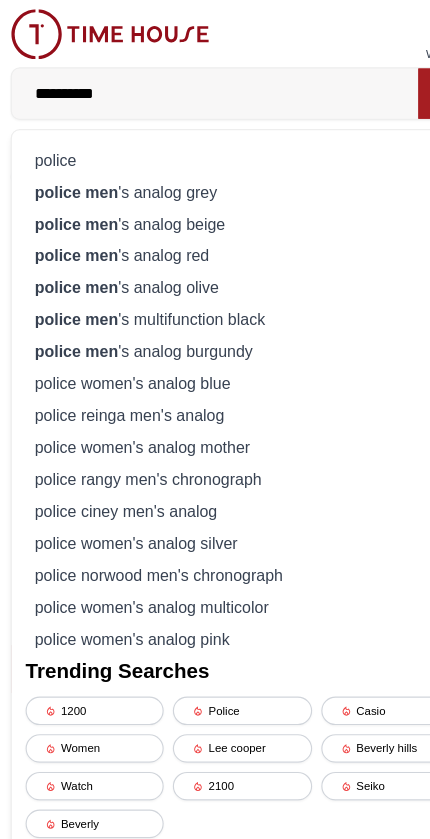 type on "**********" 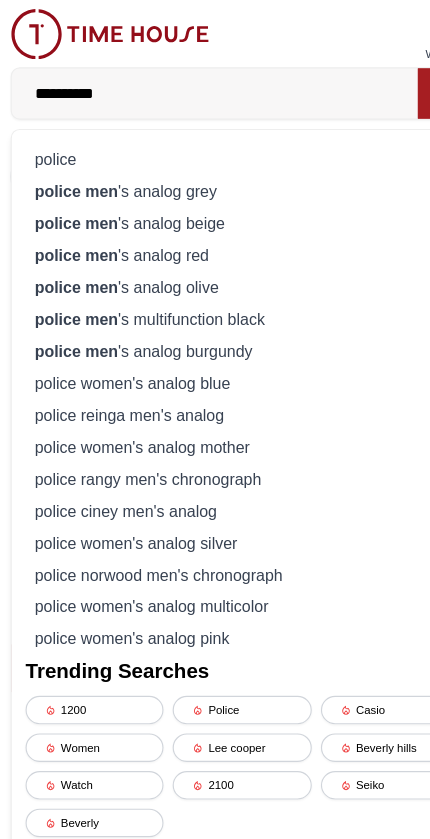 click on "police men 's analog grey" at bounding box center (215, 168) 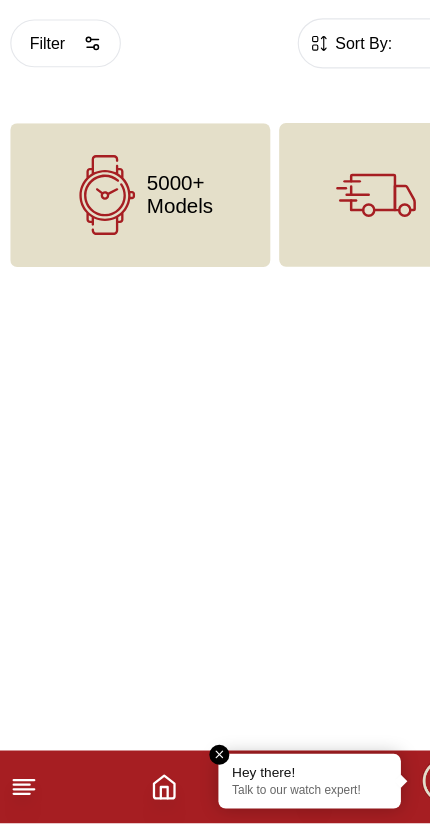 scroll, scrollTop: 10, scrollLeft: 0, axis: vertical 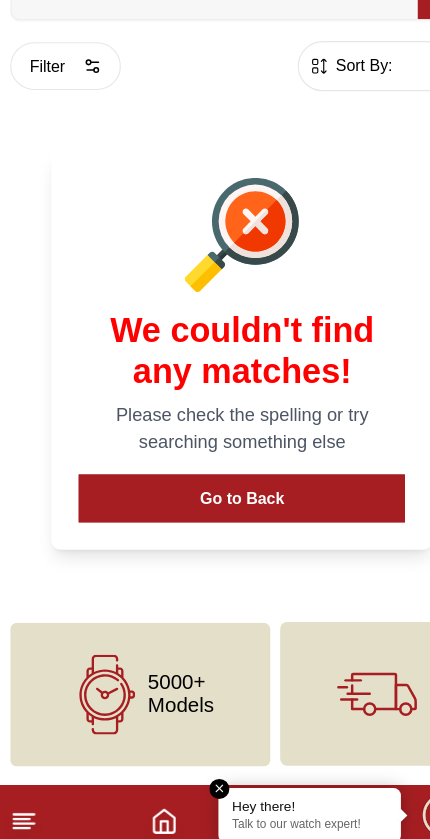 click on "Go to Back" at bounding box center [215, 524] 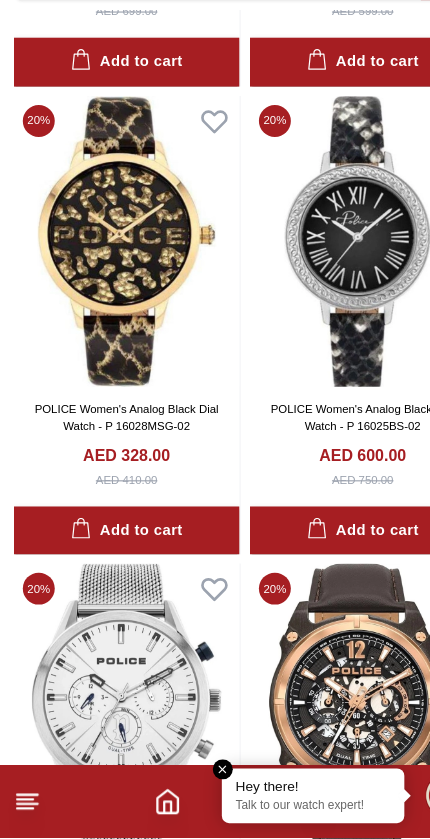 scroll, scrollTop: 1250, scrollLeft: 0, axis: vertical 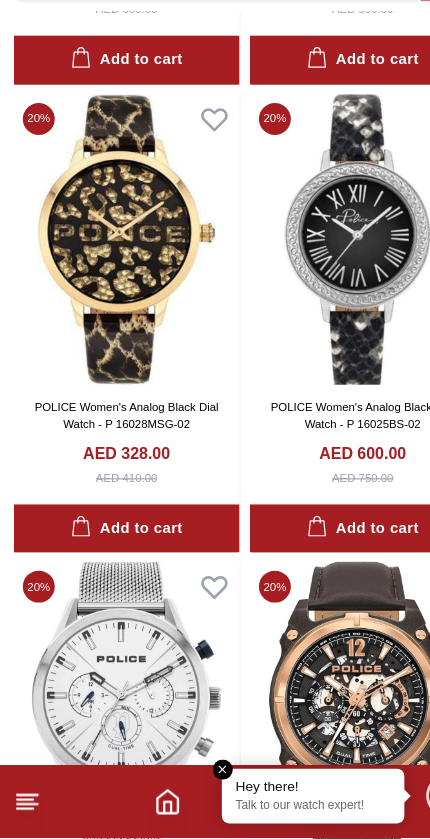 click 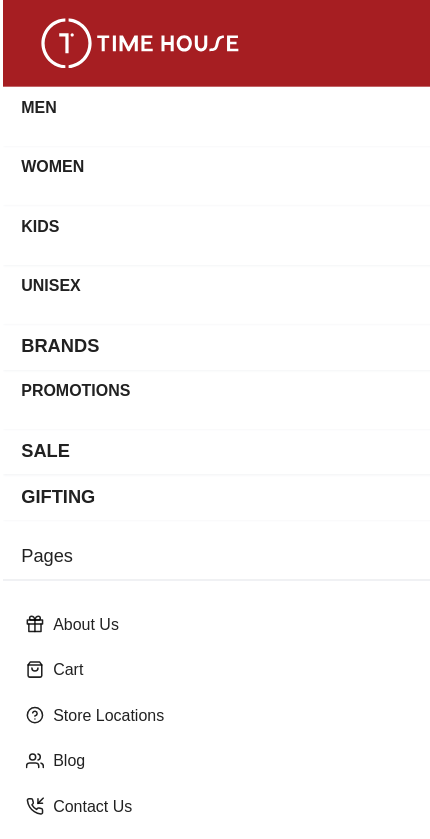 scroll, scrollTop: 1240, scrollLeft: 0, axis: vertical 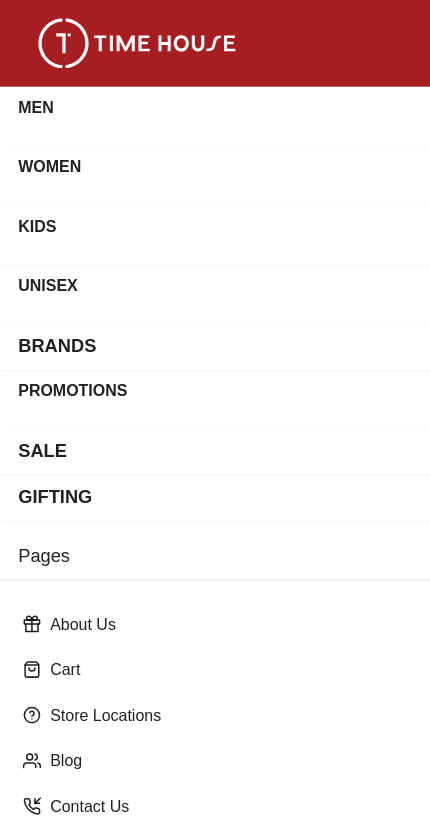click on "MEN" at bounding box center (215, 102) 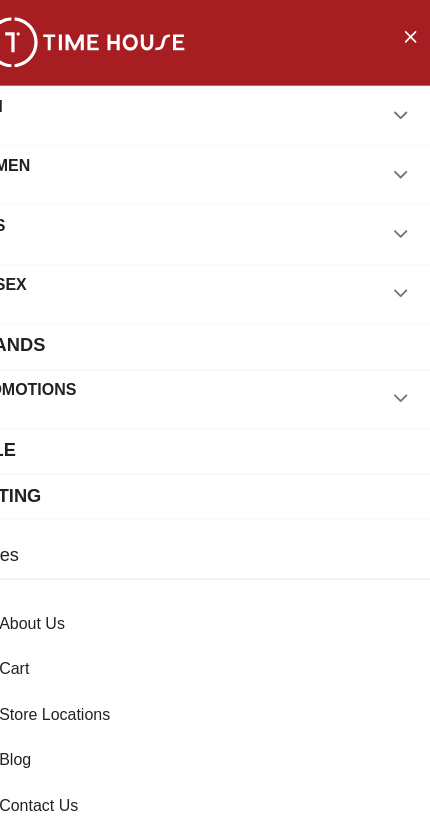 scroll, scrollTop: 1084, scrollLeft: 0, axis: vertical 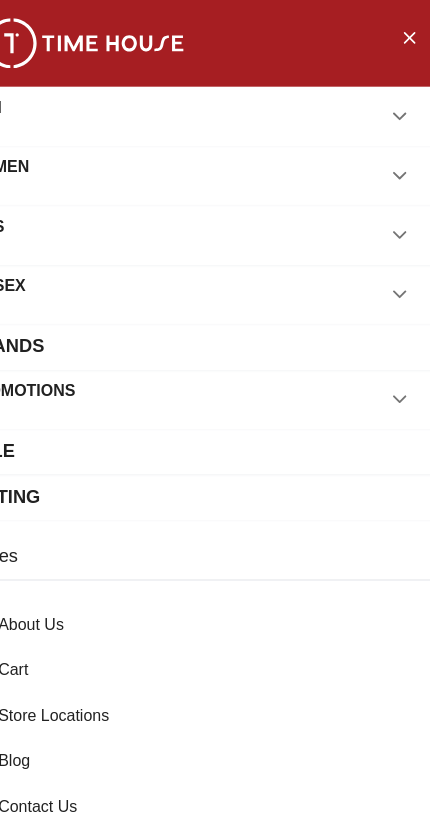 click at bounding box center (396, 102) 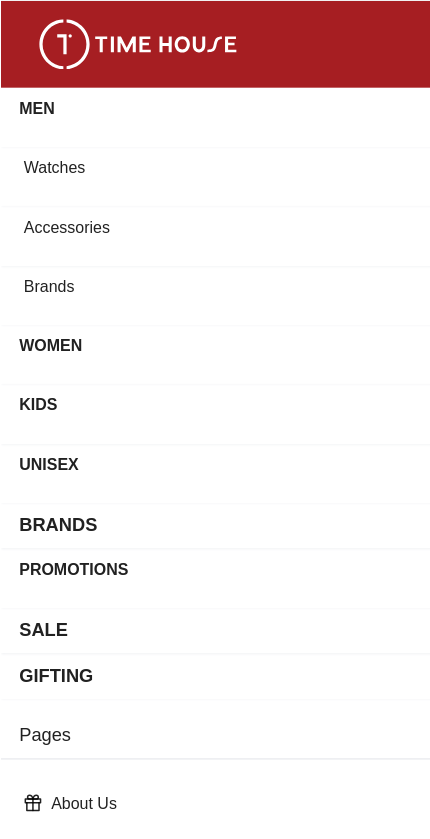 scroll, scrollTop: 1084, scrollLeft: 0, axis: vertical 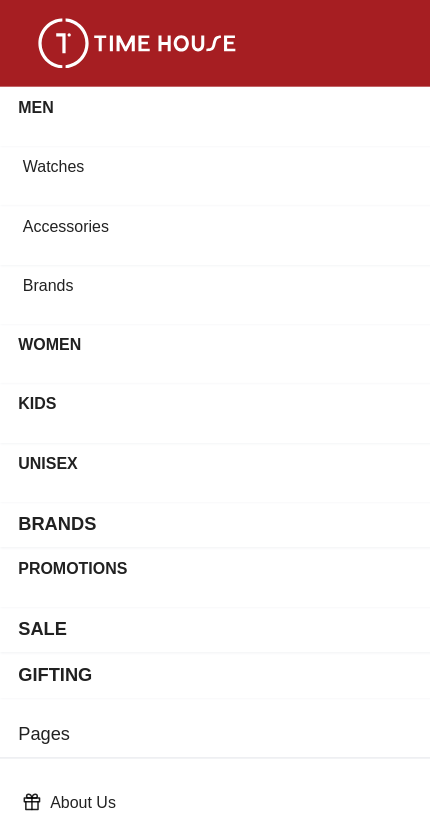 click on "Watches" at bounding box center [215, 154] 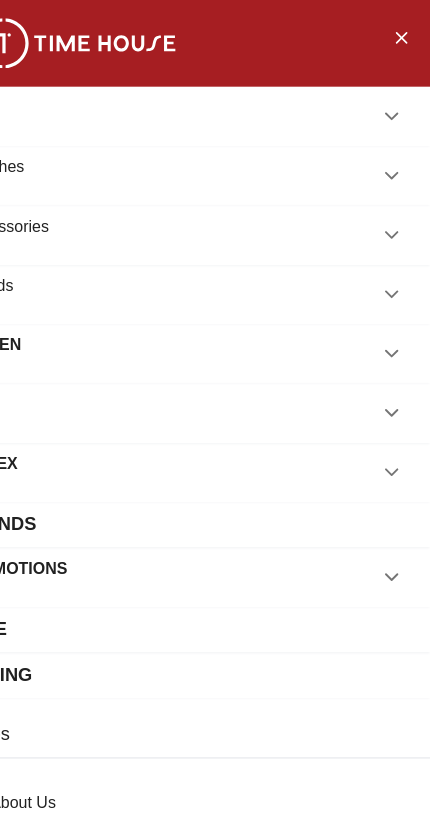 scroll, scrollTop: 1084, scrollLeft: 0, axis: vertical 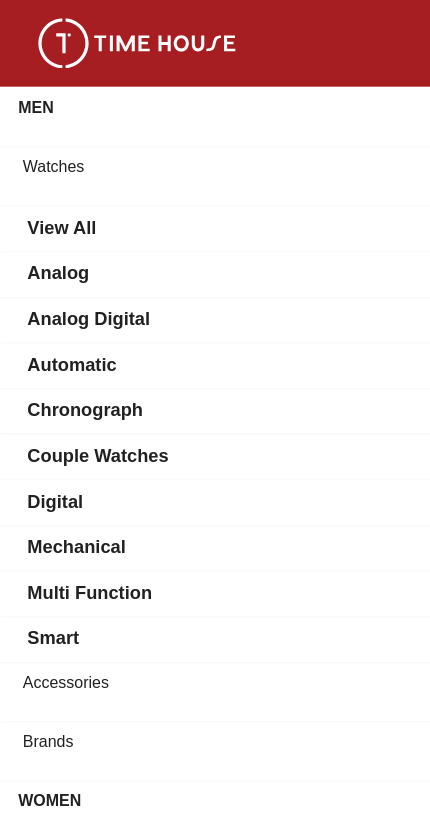 click on "View All" at bounding box center [215, 200] 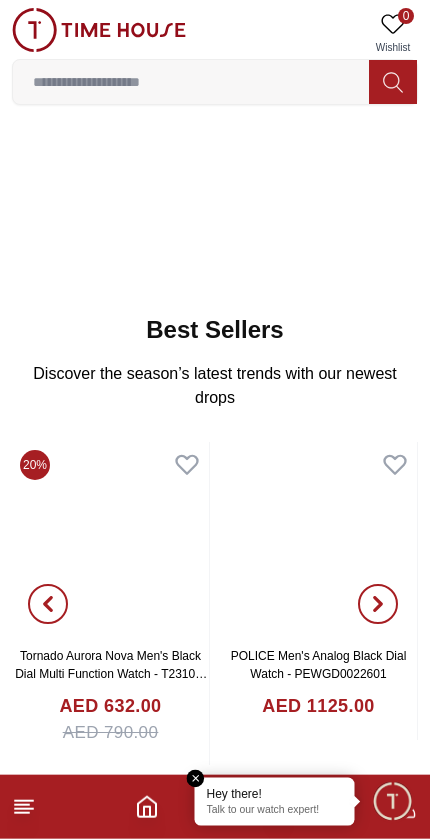 scroll, scrollTop: 151, scrollLeft: 0, axis: vertical 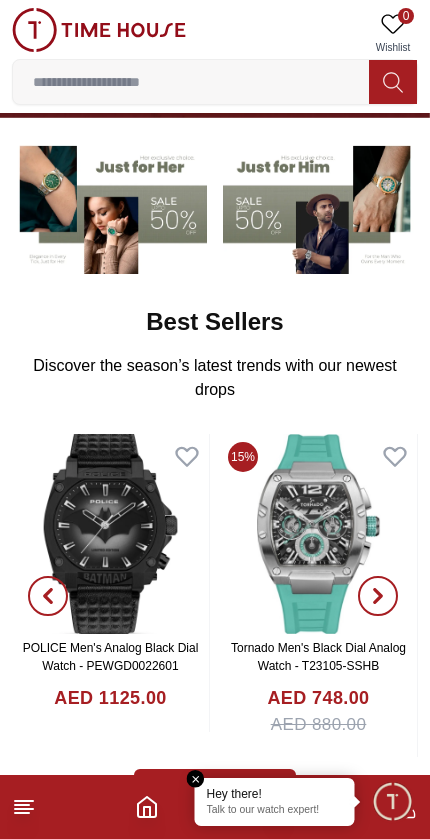 click at bounding box center (110, 534) 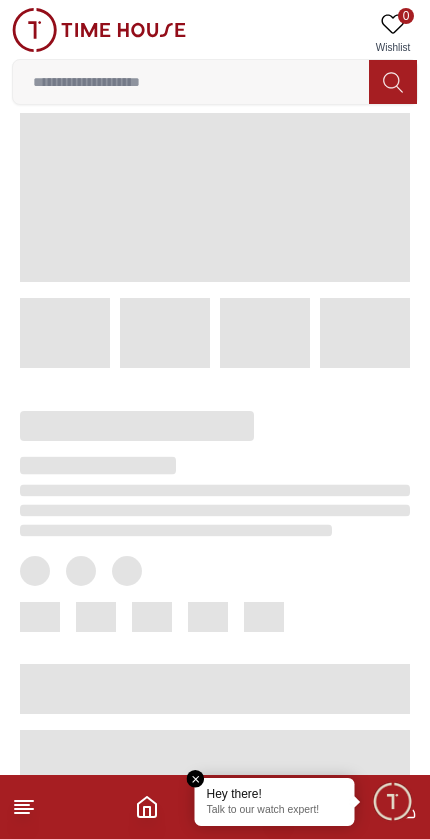 scroll, scrollTop: 0, scrollLeft: 0, axis: both 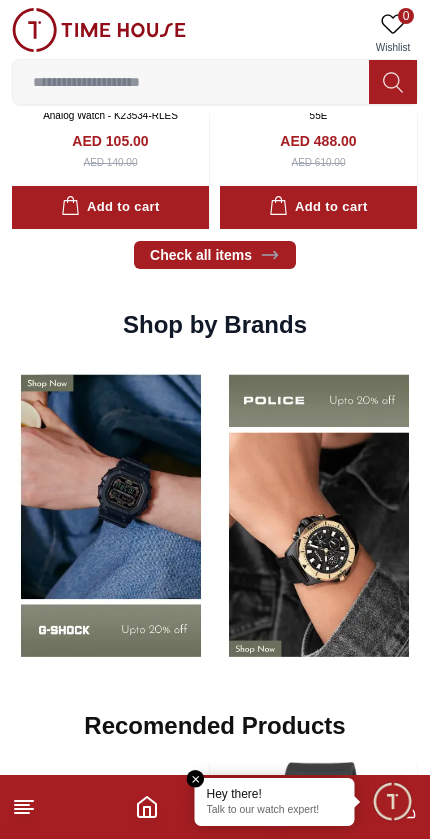 click at bounding box center [319, 515] 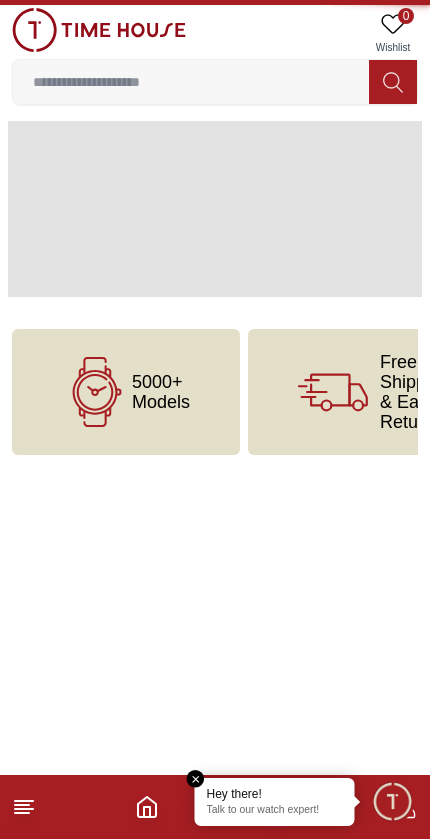 scroll, scrollTop: 0, scrollLeft: 0, axis: both 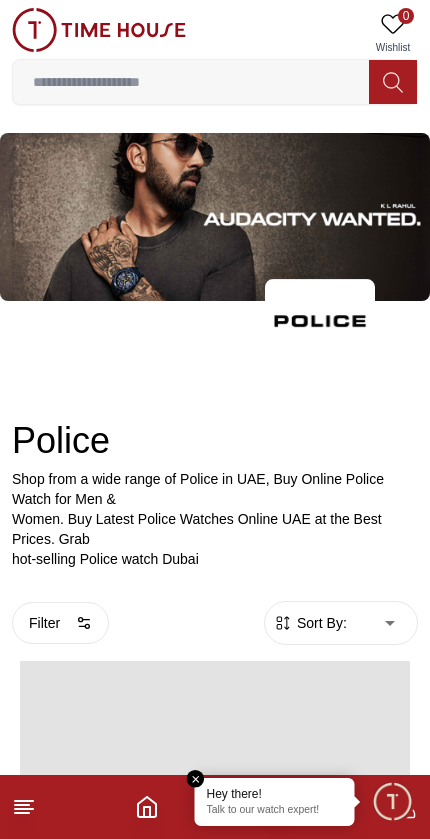 click on "hot-selling Police watch Dubai" at bounding box center [215, 559] 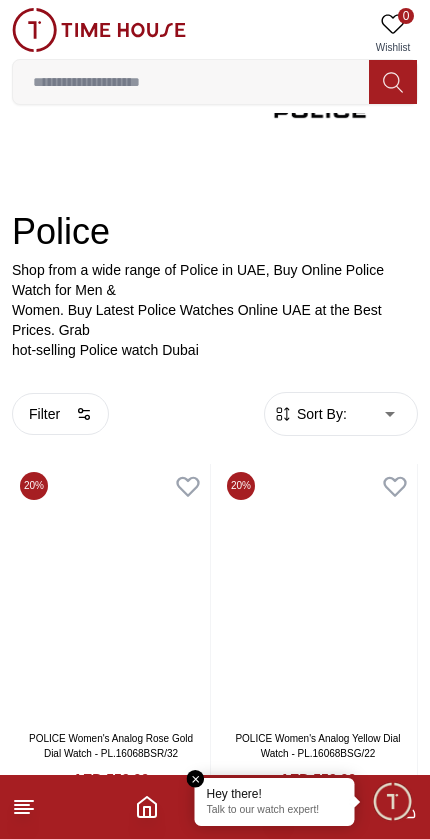 scroll, scrollTop: 208, scrollLeft: 0, axis: vertical 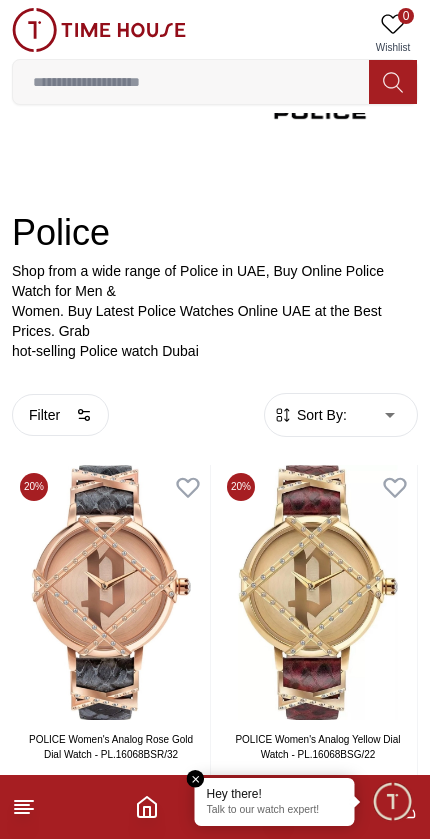 click on "100% Genuine products with International Warranty Shop From UAE | العربية |  Currency   | 0 Wishlist Help Our Stores My Account 0 Wishlist My Bag Home Police Police Shop from a wide range of Police in UAE, Buy Online Police Watch for Men &  Women. Buy Latest Police Watches Online UAE at the Best Prices. Grab  hot-selling Police watch Dubai    Filter By Clear Case Diameter(Mm) 47 43 42 45 48 44 Display Type Analog Multi Function Automatic Chronograph Analog-Digital Smart Chronograph  Dial Color Black Silver Grey White Yellow Navy Blue Beige Red Dark Blue+Silver Mother Of Pearl Blue & Gun Maroon Blue Green Brown Gold Rose Gold Black And Gold Biege MultiColor Band Color Silver Yellow Green Dark Blue Red Black Dark Brown Rose Gold Gold Blue Brown Grey White Burgundy Black / Red Multi Color Black & Blue Black & Brown Dark red Strap Color Silver Green Gold Black Blue Two Tone Rose Gold Watch Type Casual Sports Smart Strap Closure Clasp Tang Buckle Band Material Metal Silicone Leather Nylon Gender" at bounding box center [215, 2276] 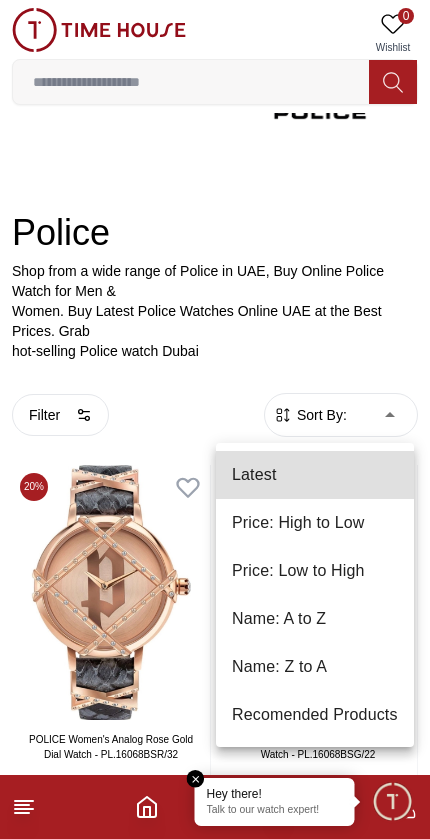 click at bounding box center [215, 419] 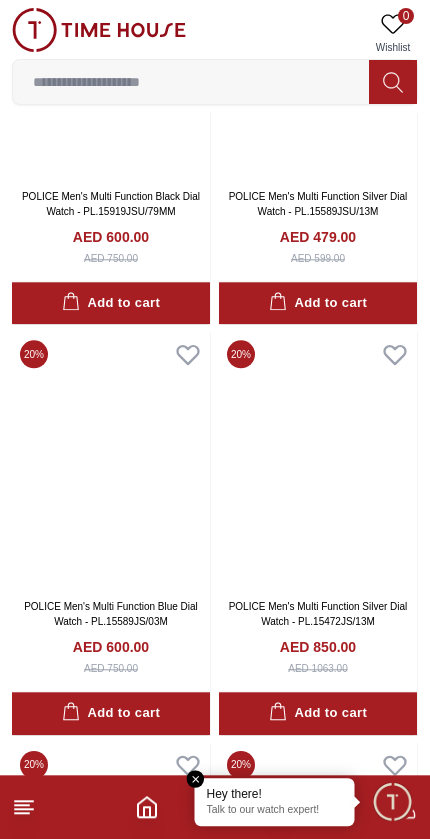 scroll, scrollTop: 3626, scrollLeft: 0, axis: vertical 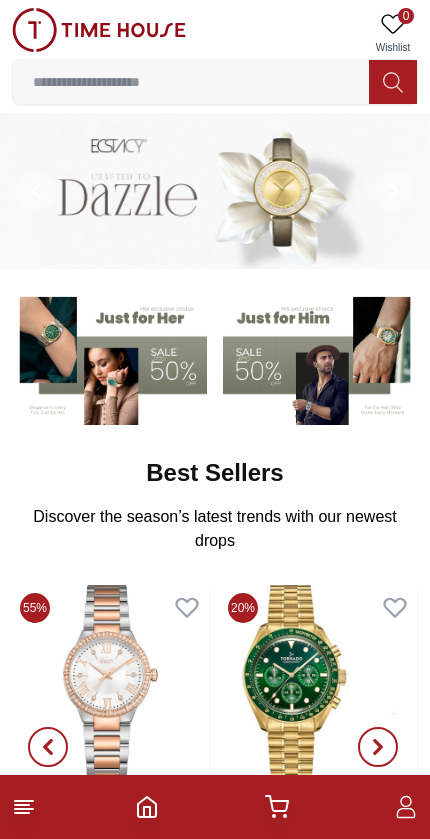 click at bounding box center (191, 82) 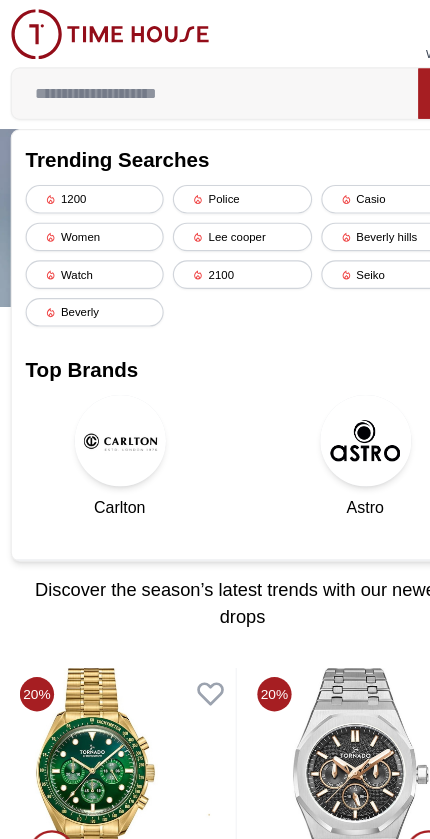 click on "Casio" at bounding box center [344, 174] 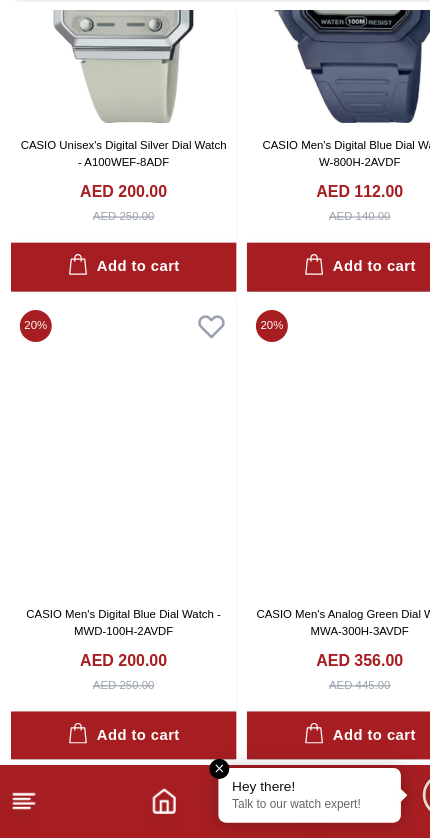 scroll, scrollTop: 1071, scrollLeft: 0, axis: vertical 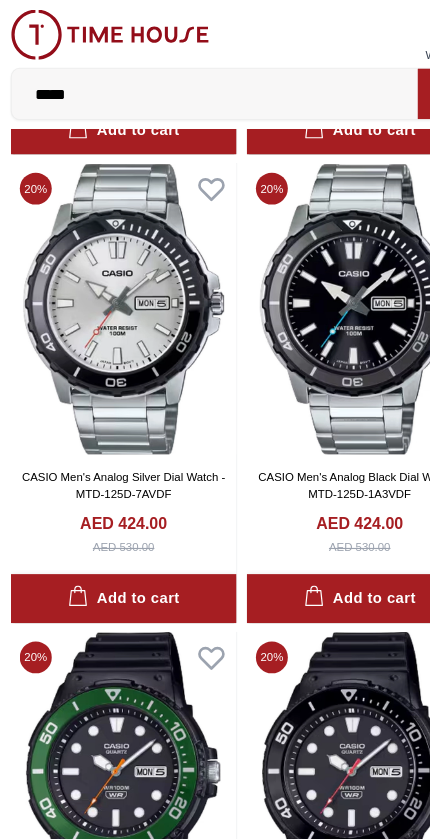 click on "*****" at bounding box center [191, 82] 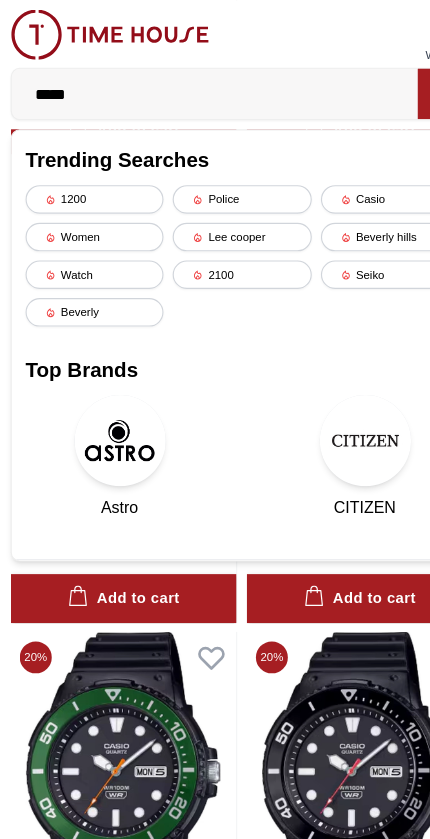 scroll, scrollTop: 1573, scrollLeft: 0, axis: vertical 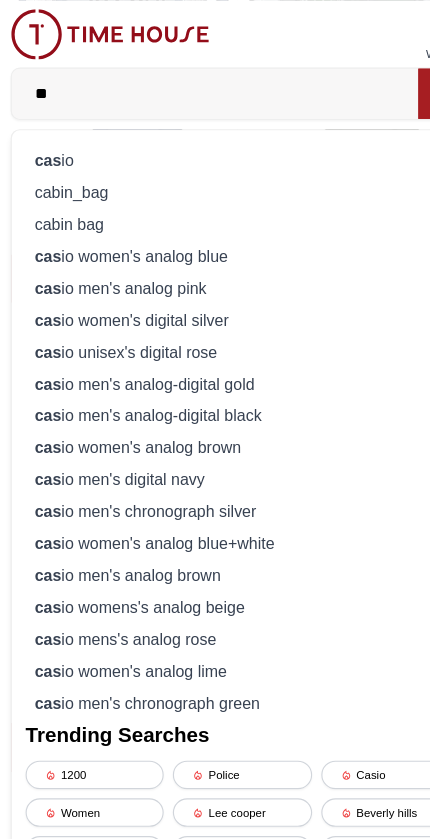 type on "*" 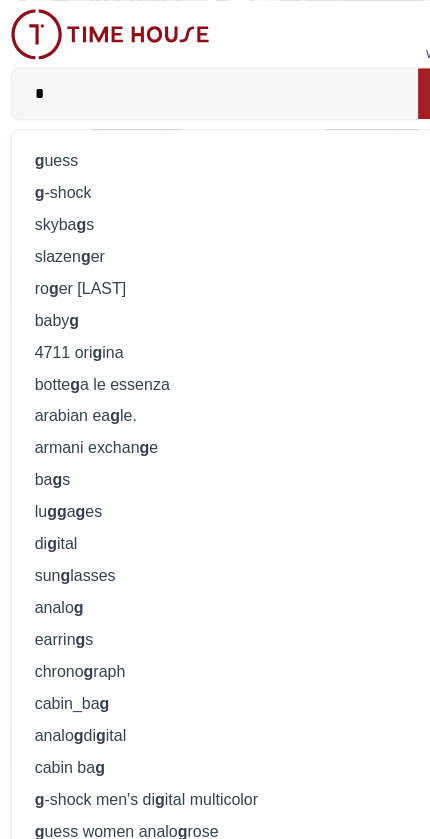 type on "*" 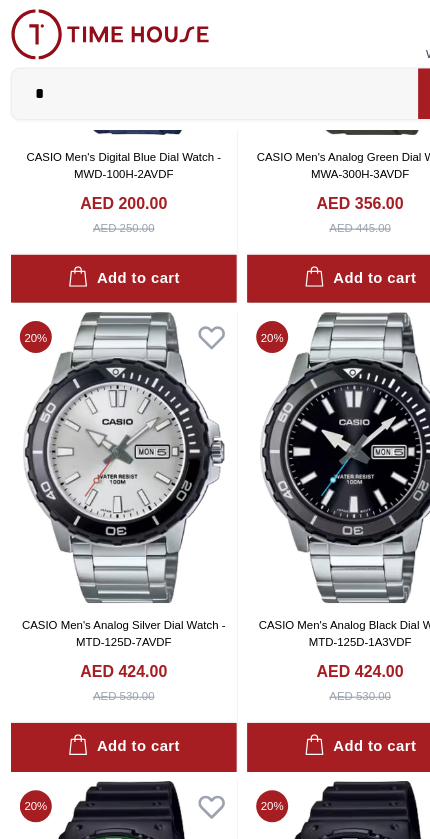 scroll, scrollTop: 1573, scrollLeft: 0, axis: vertical 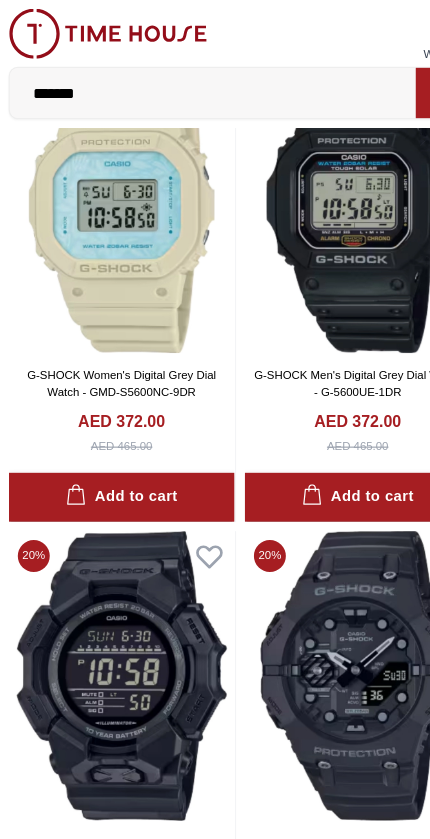 click on "*******" at bounding box center (191, 82) 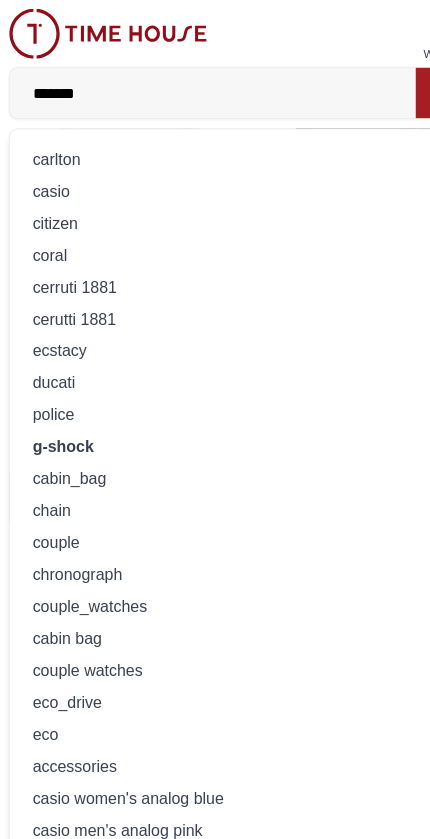 scroll, scrollTop: 11099, scrollLeft: 0, axis: vertical 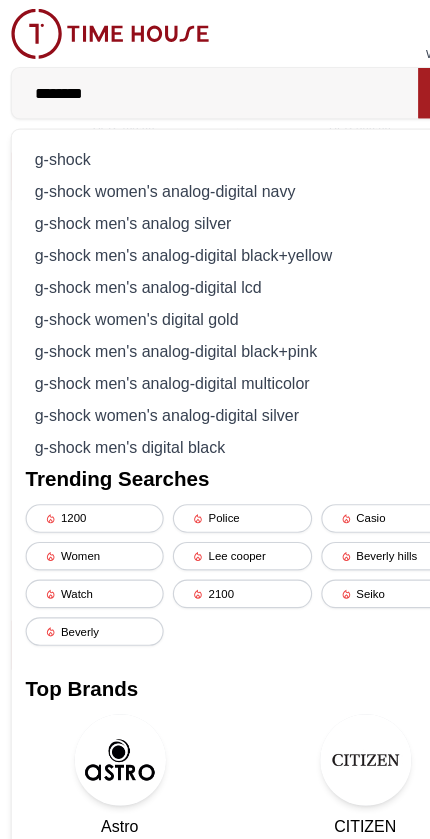 click on "********" at bounding box center [191, 82] 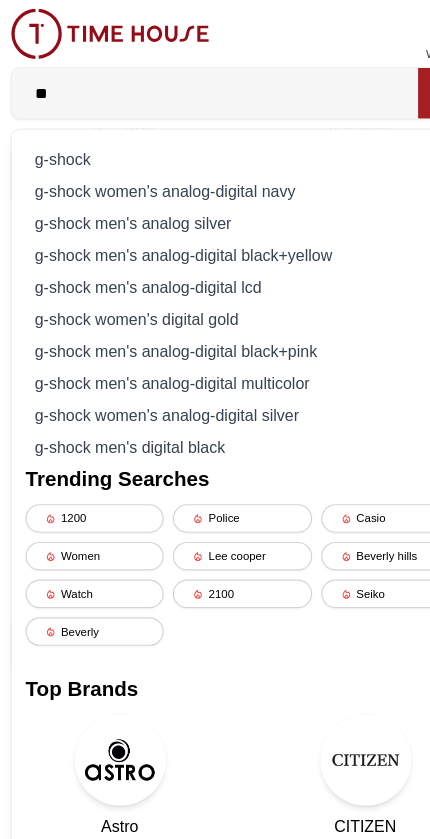 type on "*" 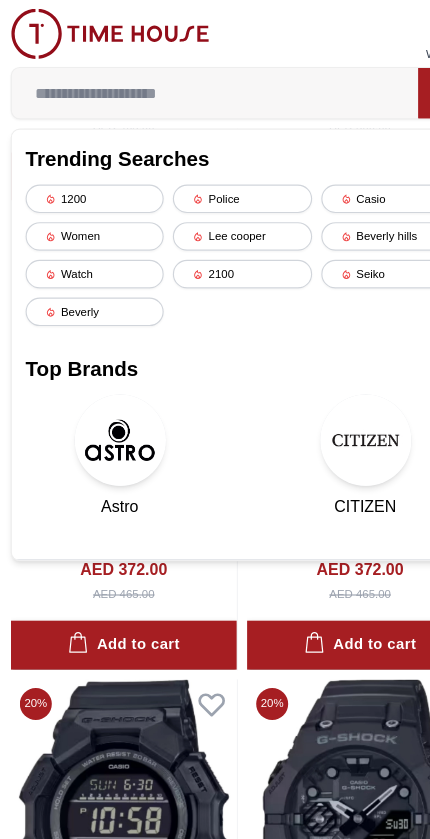 type 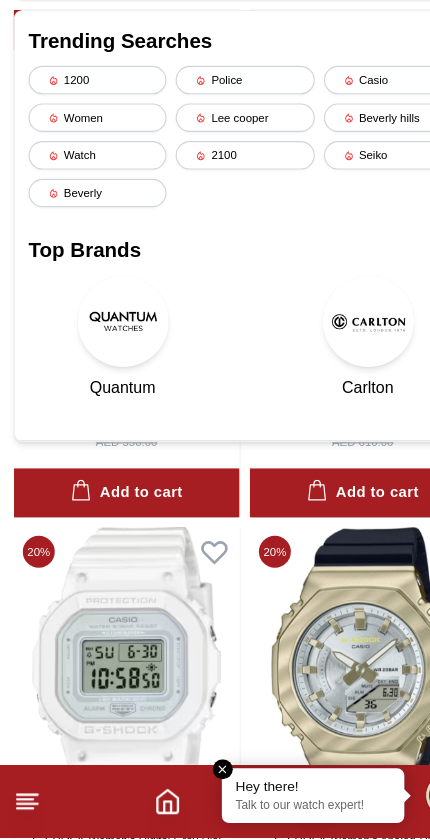 scroll, scrollTop: 11540, scrollLeft: 0, axis: vertical 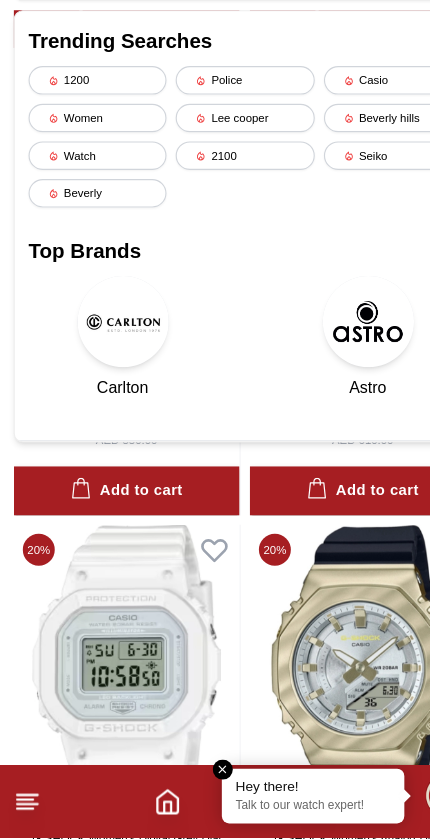 click 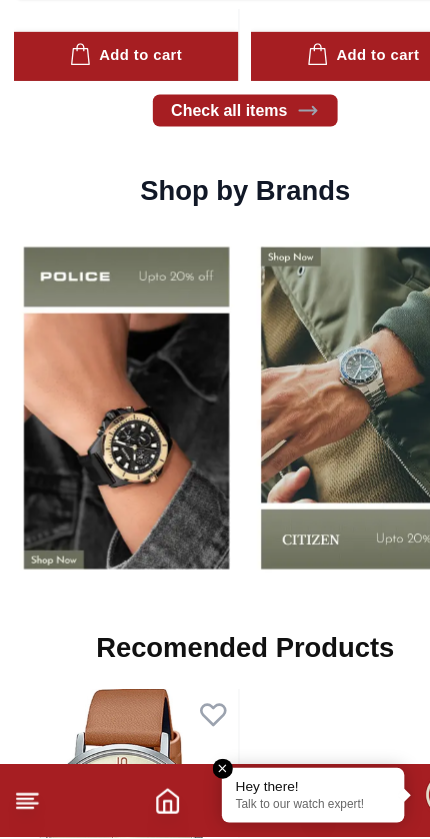 scroll, scrollTop: 1440, scrollLeft: 0, axis: vertical 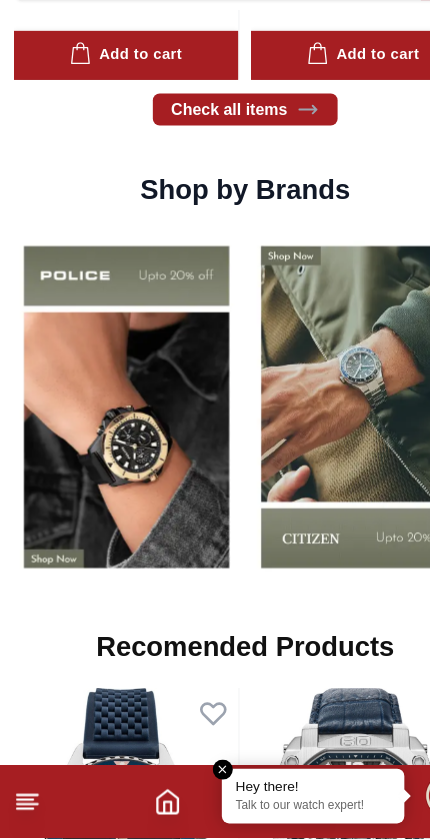 click at bounding box center [319, 460] 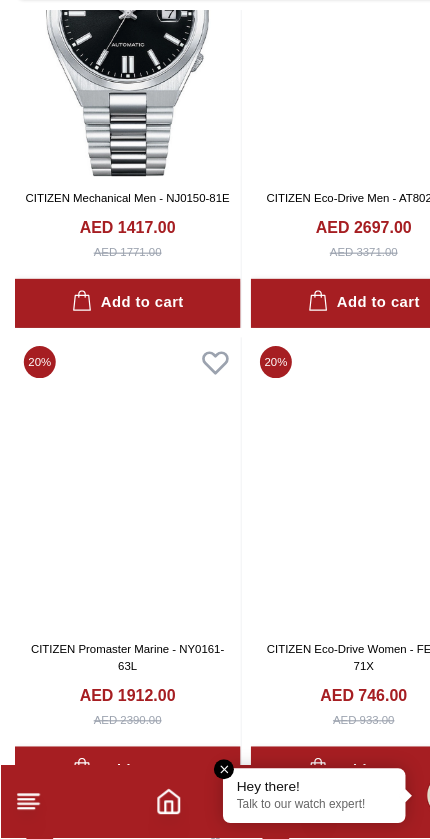 scroll, scrollTop: 1863, scrollLeft: 0, axis: vertical 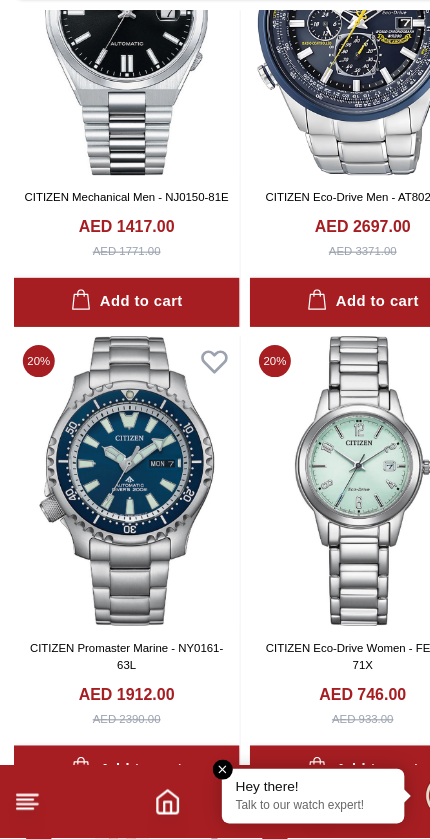 click 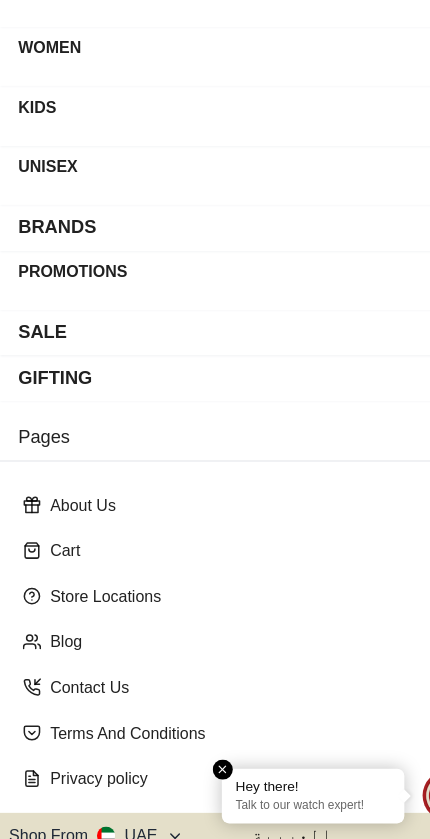 click on "BRANDS" at bounding box center [50, 304] 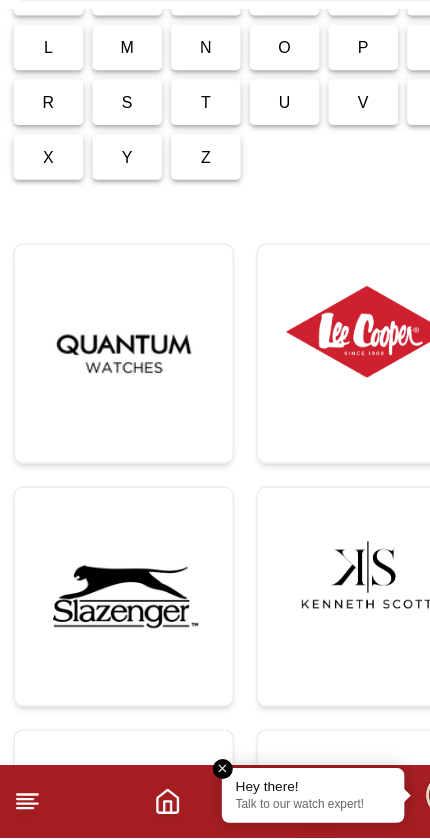 scroll, scrollTop: 169, scrollLeft: 0, axis: vertical 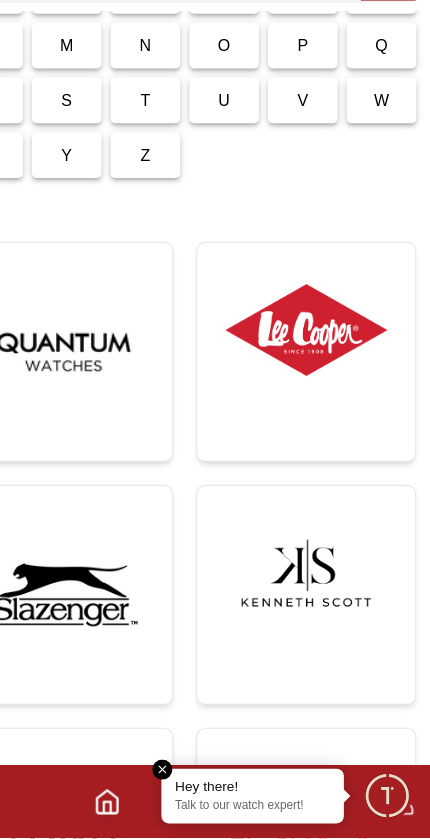 click at bounding box center (321, 393) 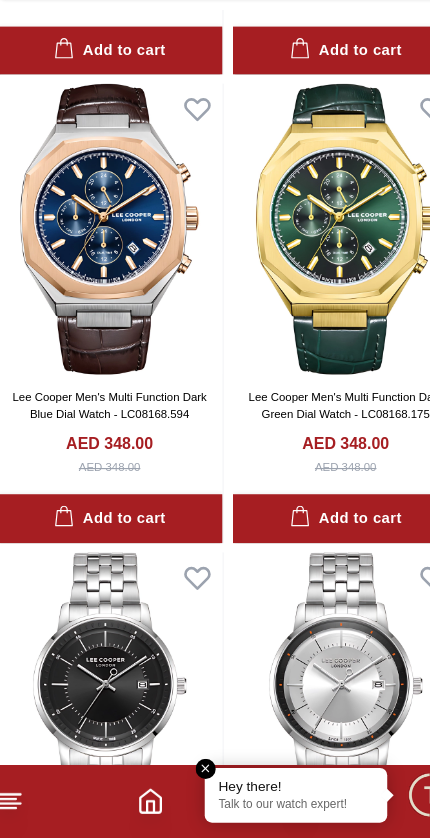 scroll, scrollTop: 3818, scrollLeft: 0, axis: vertical 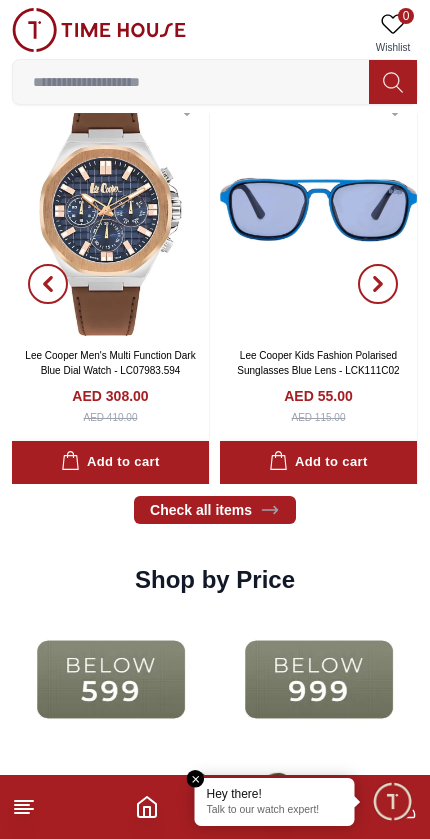 click at bounding box center (111, 679) 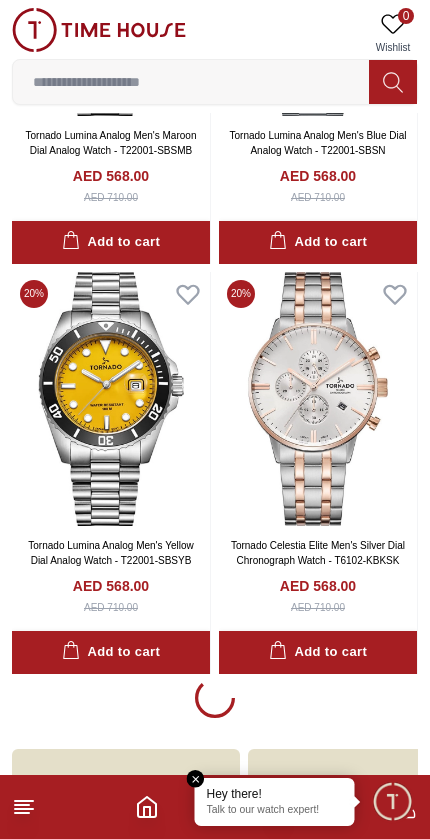 scroll, scrollTop: 3612, scrollLeft: 0, axis: vertical 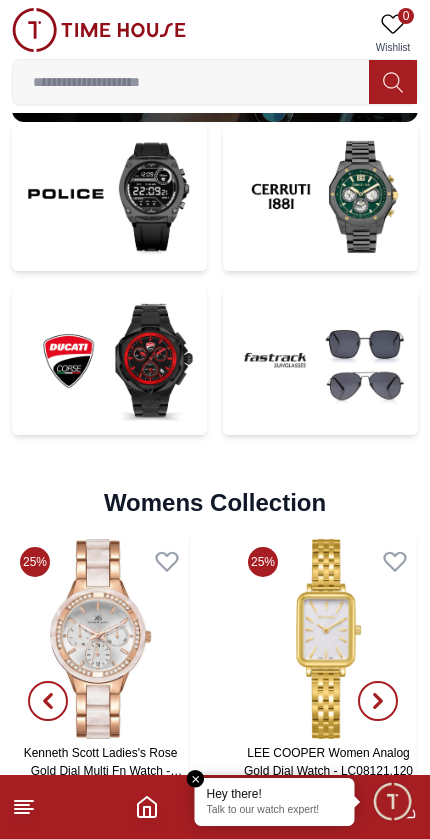 click at bounding box center (109, 361) 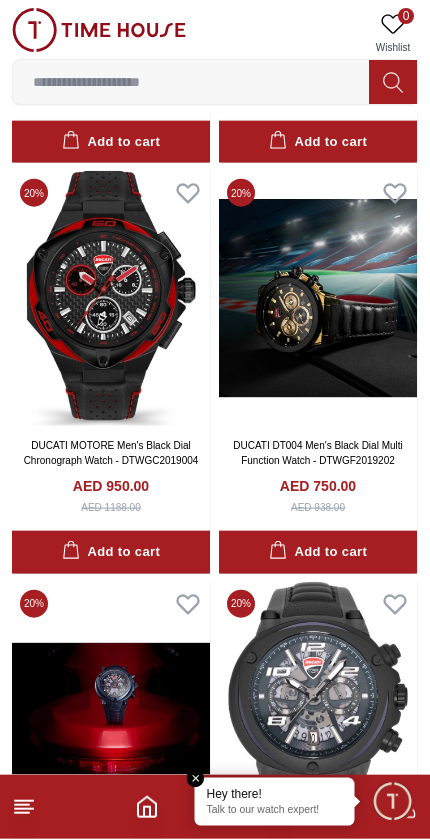 scroll, scrollTop: 1758, scrollLeft: 0, axis: vertical 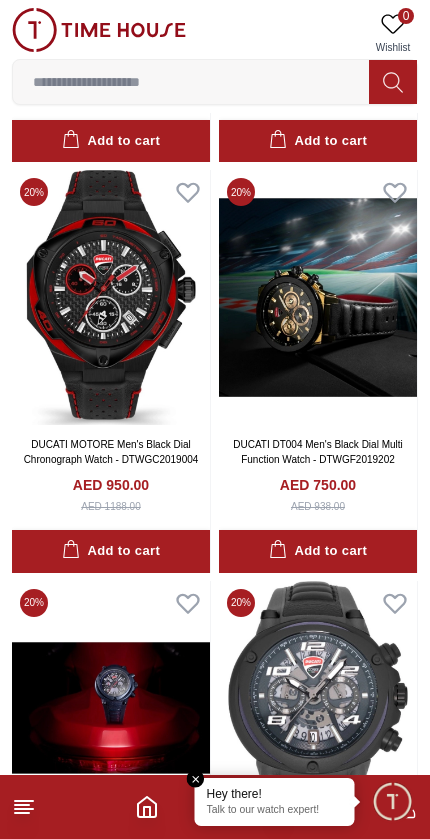 click at bounding box center [318, 297] 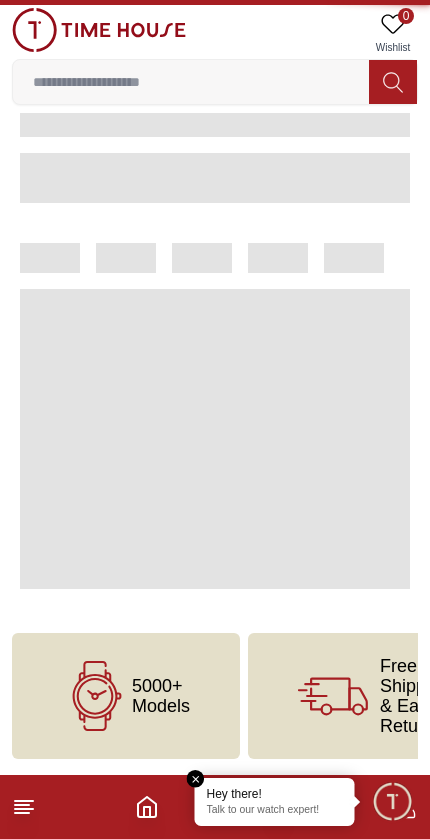 scroll, scrollTop: 0, scrollLeft: 0, axis: both 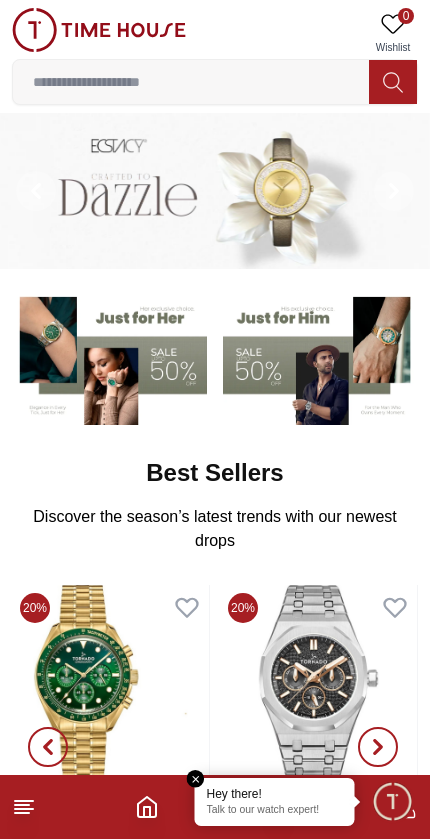 click at bounding box center (191, 82) 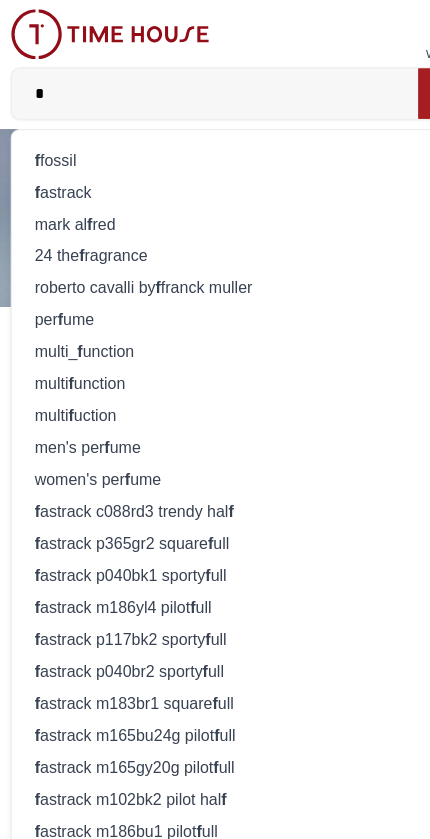 type on "*" 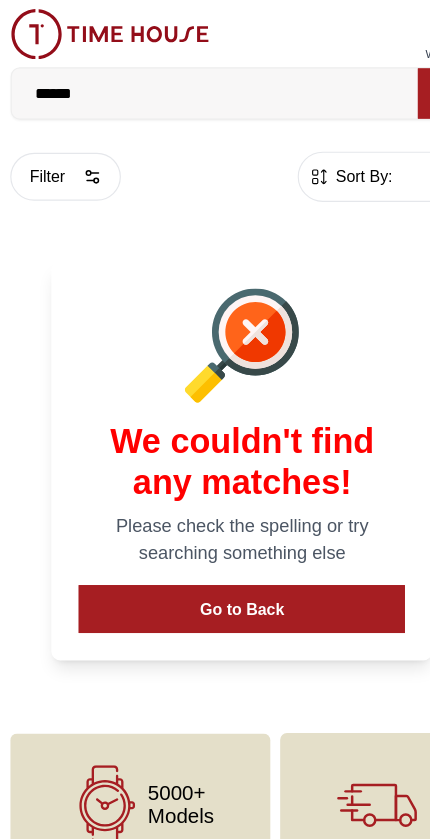 click on "Go to Back" at bounding box center [215, 534] 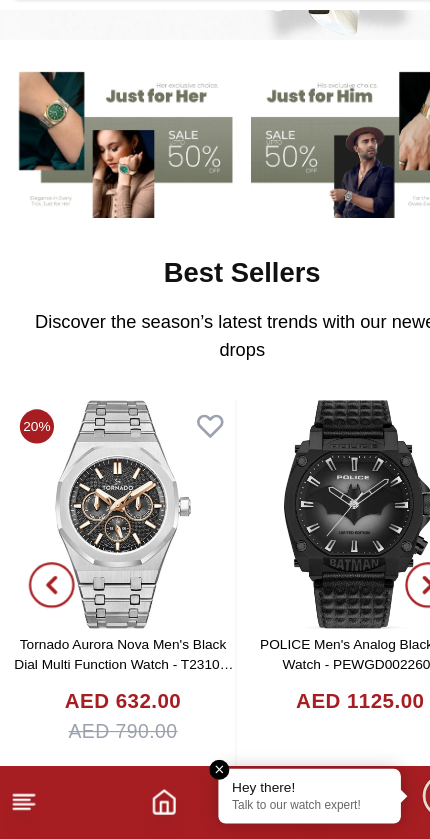scroll, scrollTop: 143, scrollLeft: 0, axis: vertical 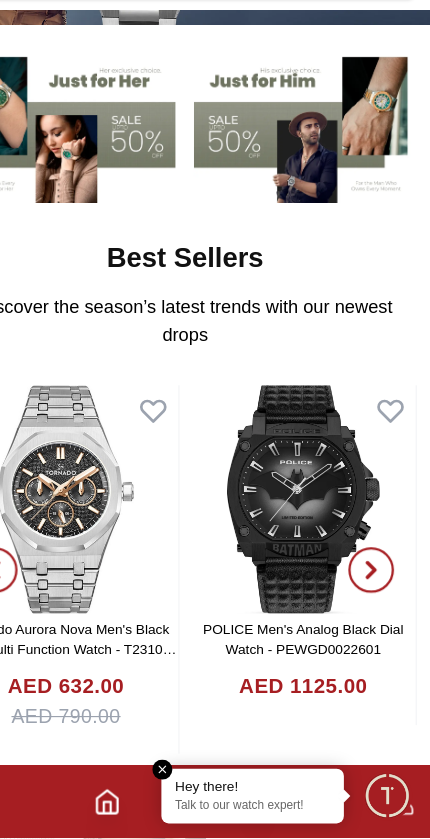 click 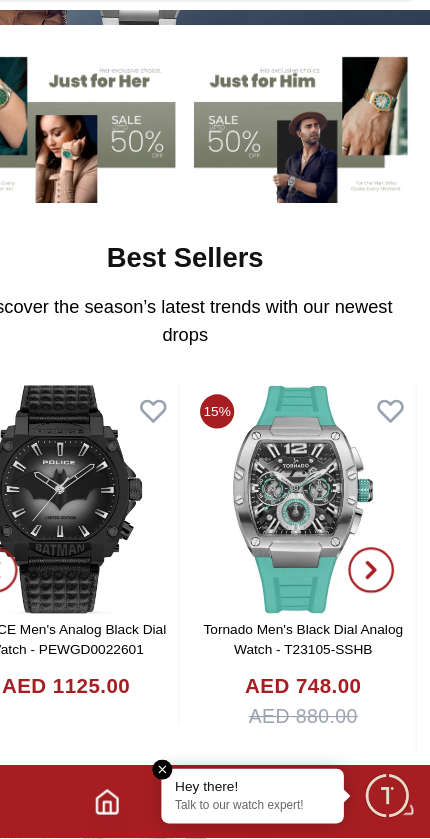 click 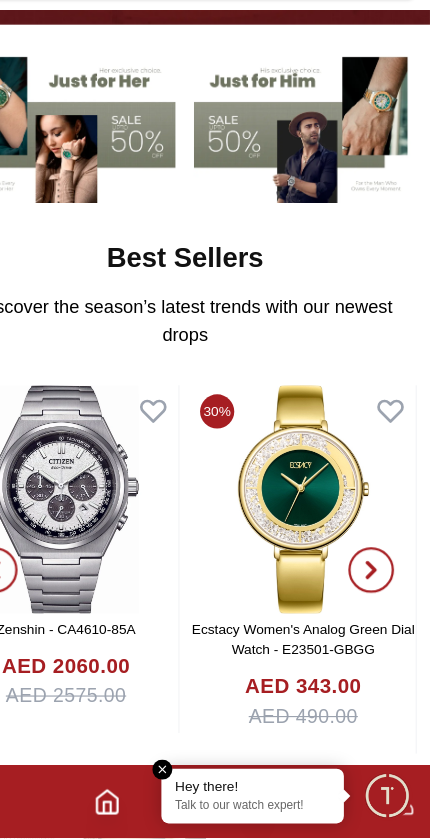 click at bounding box center (378, 604) 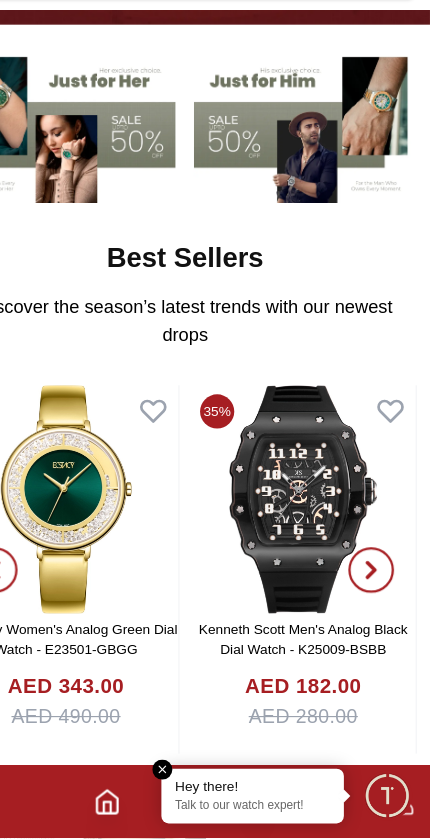 click 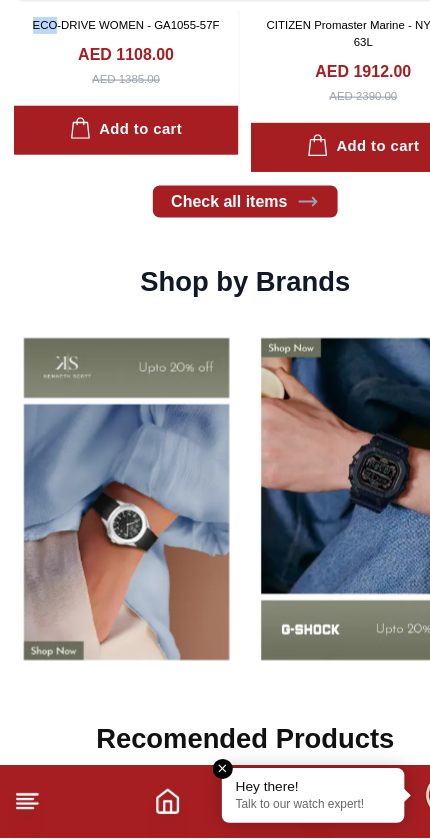 scroll, scrollTop: 1360, scrollLeft: 0, axis: vertical 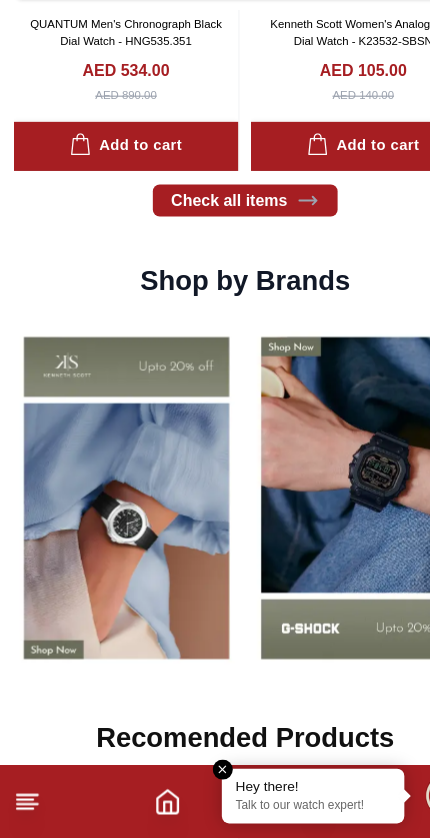 click at bounding box center [111, 540] 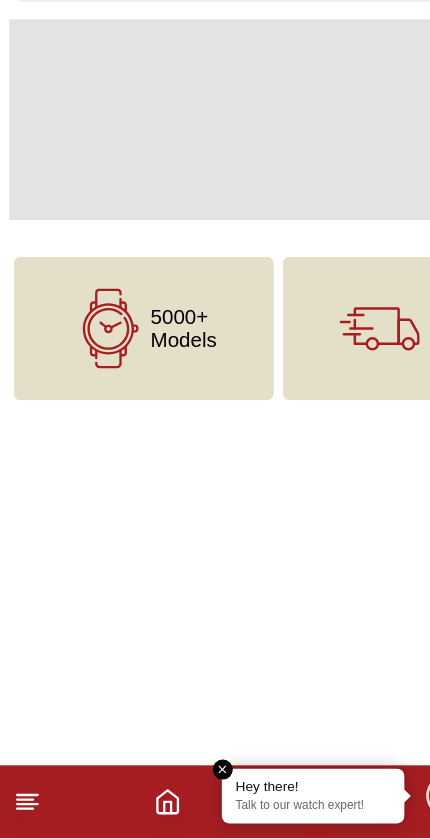 scroll, scrollTop: 0, scrollLeft: 0, axis: both 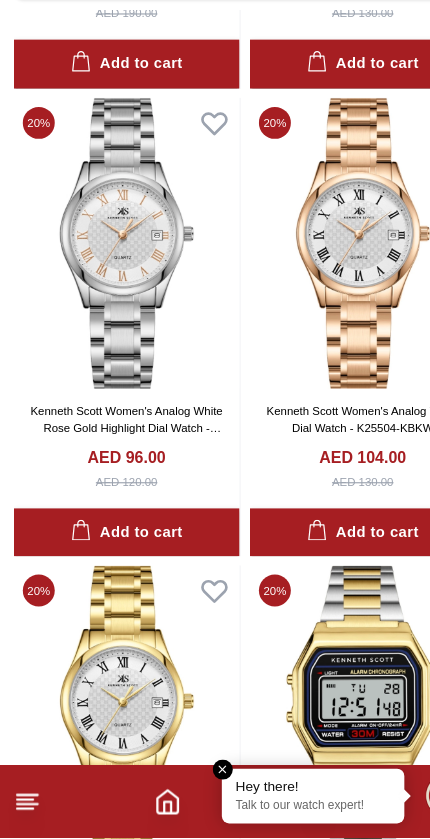 click on "Hey there!" at bounding box center (275, 794) 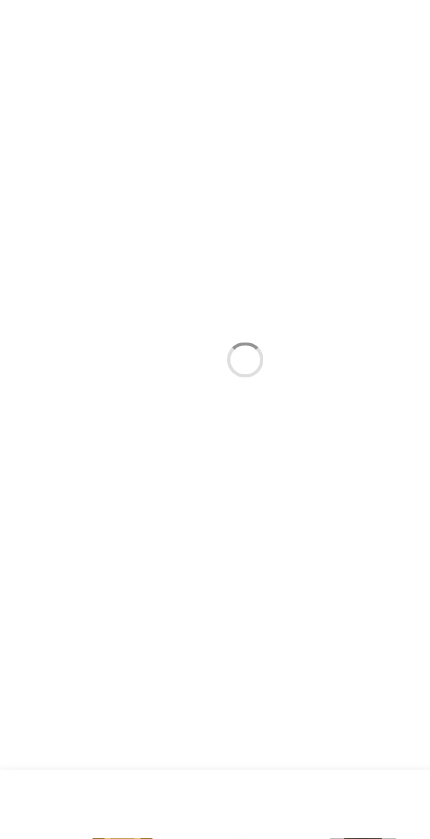 scroll, scrollTop: 0, scrollLeft: 0, axis: both 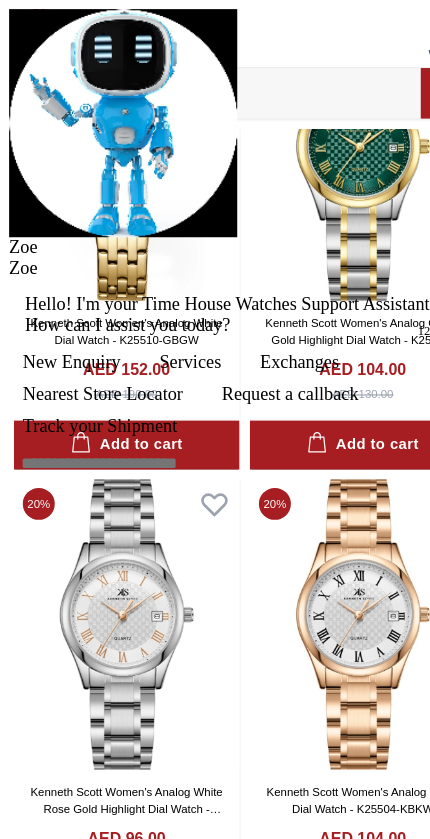 click at bounding box center [8, 8] 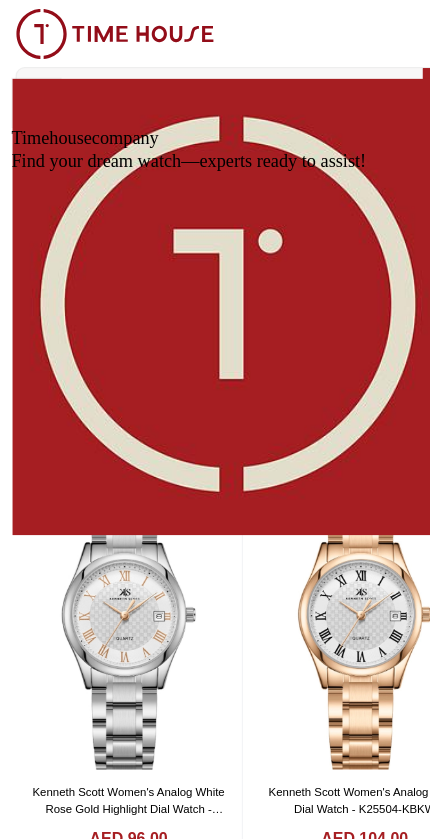 scroll, scrollTop: 3185, scrollLeft: 0, axis: vertical 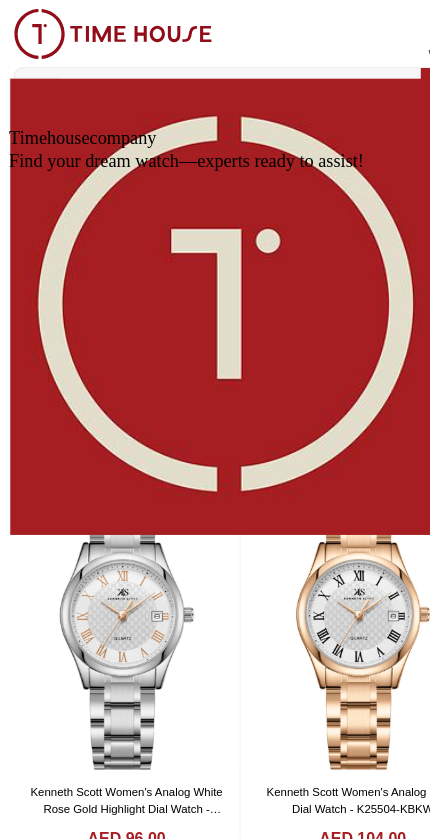 click on "Just now" at bounding box center (56, 1010) 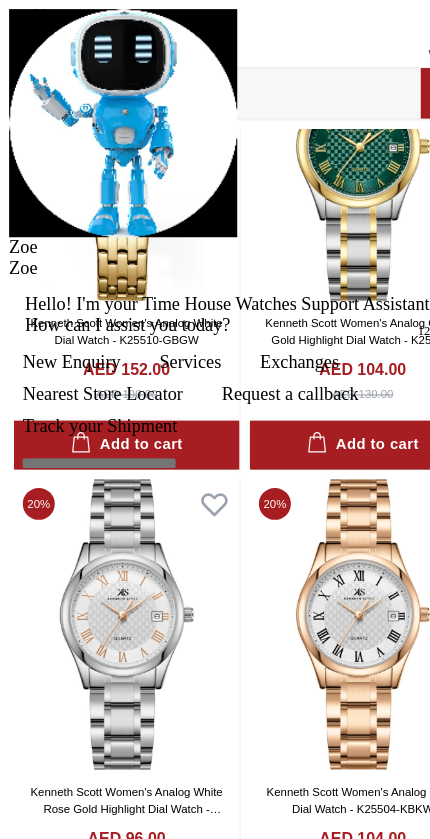 scroll, scrollTop: 3400, scrollLeft: 0, axis: vertical 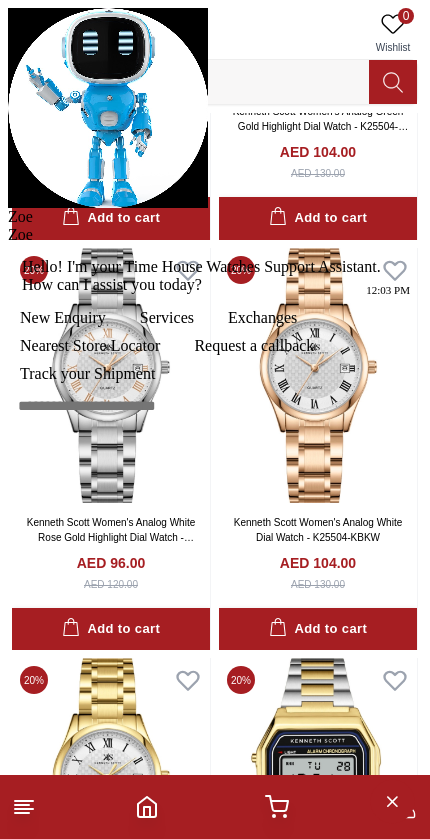 click at bounding box center (8, 226) 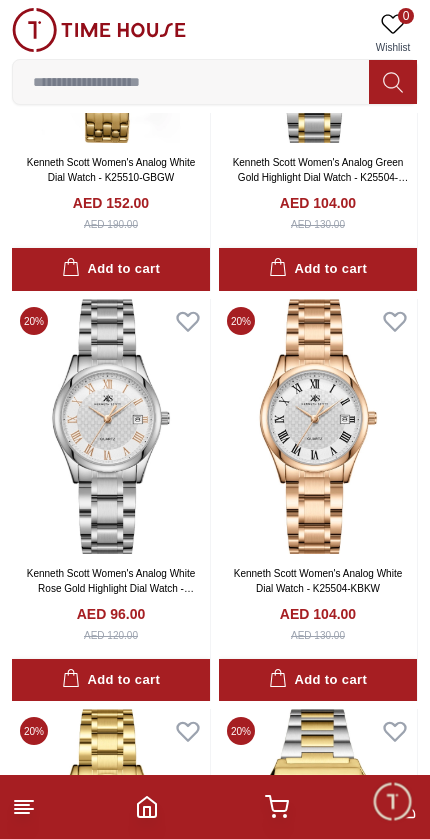 scroll, scrollTop: 3305, scrollLeft: 0, axis: vertical 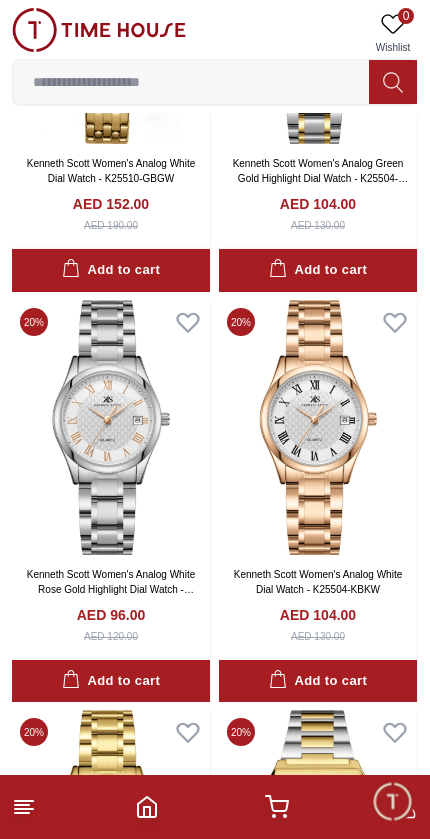 click on "0" at bounding box center (406, 16) 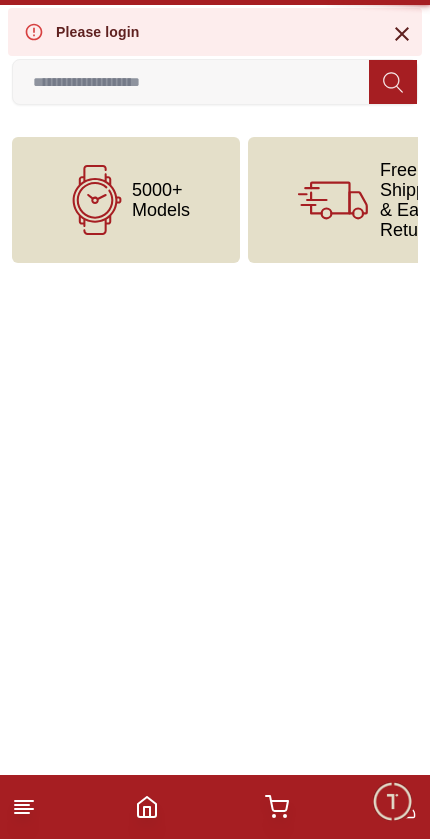 scroll, scrollTop: 0, scrollLeft: 0, axis: both 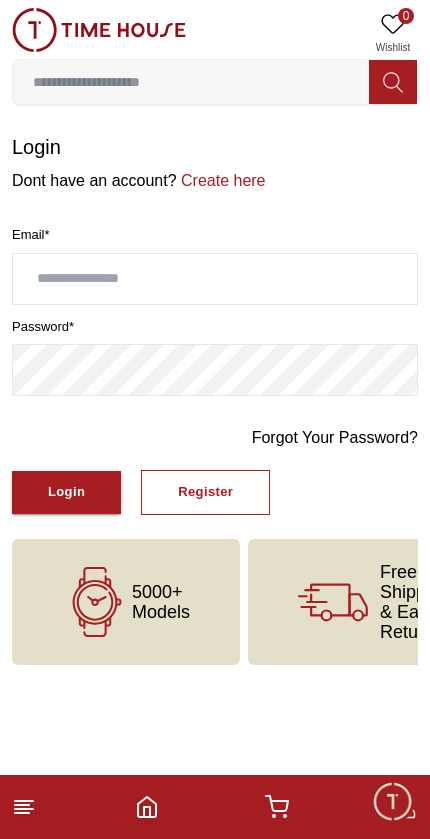 click on "Create here" at bounding box center [221, 180] 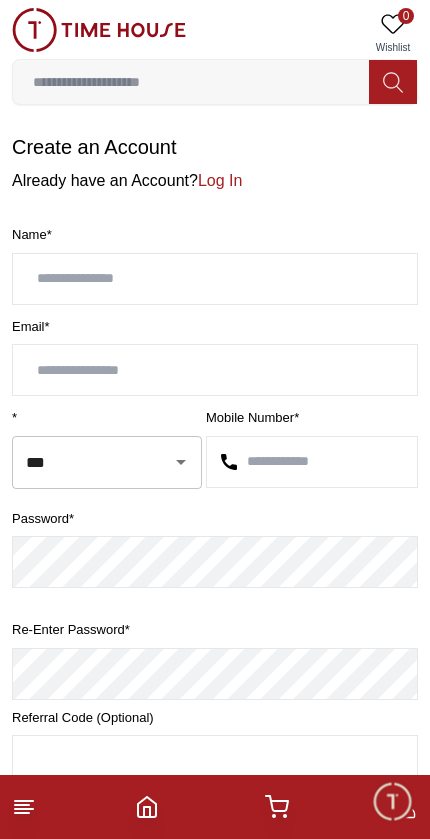 click at bounding box center [215, 279] 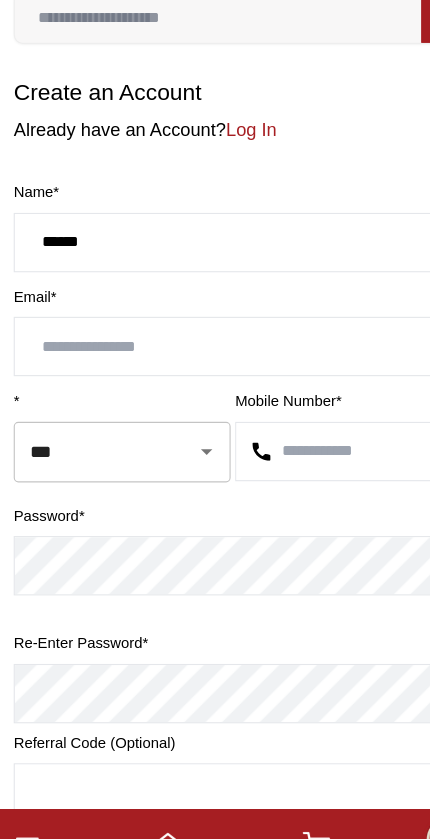 type on "*****" 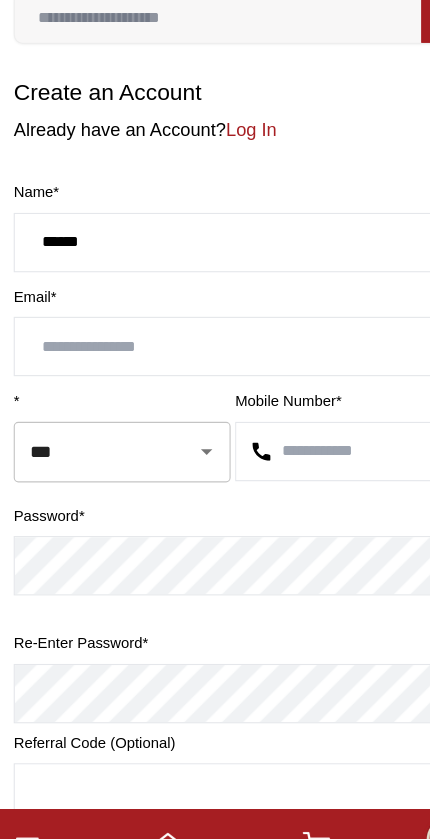 click at bounding box center (215, 370) 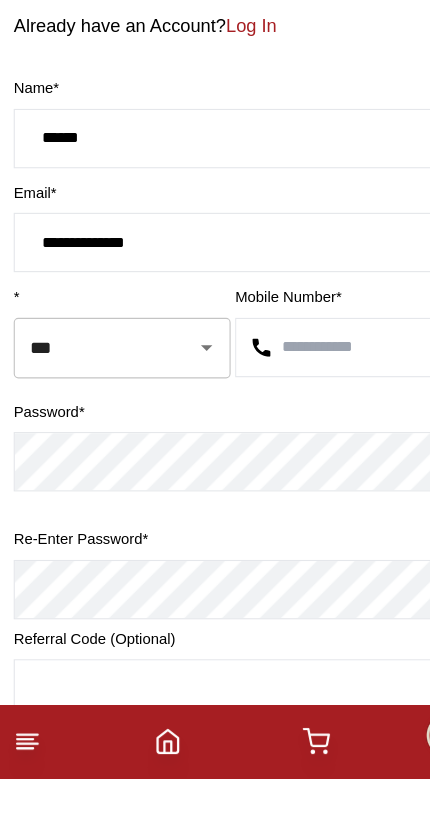 type on "**********" 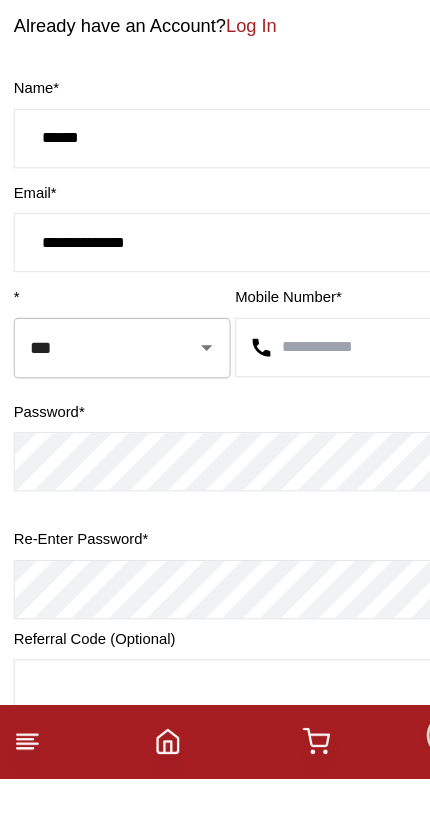 scroll, scrollTop: 54, scrollLeft: 0, axis: vertical 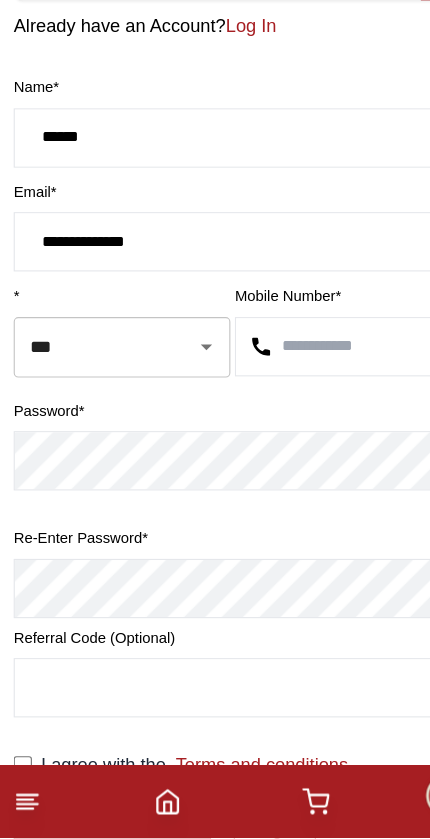 click 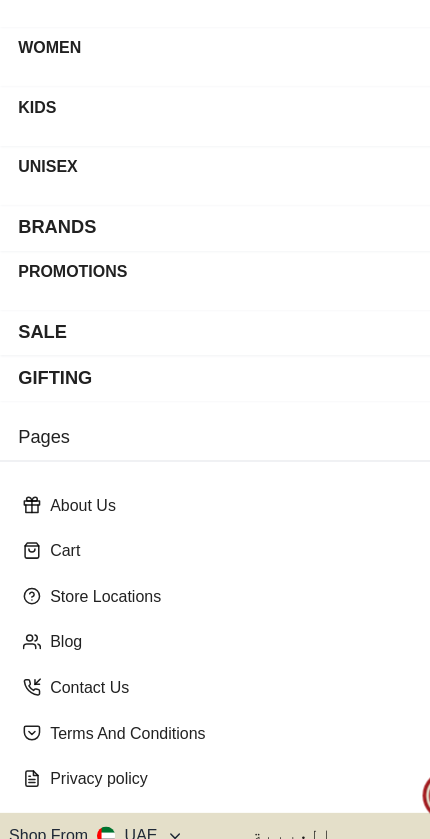 click on "UNISEX" at bounding box center (215, 258) 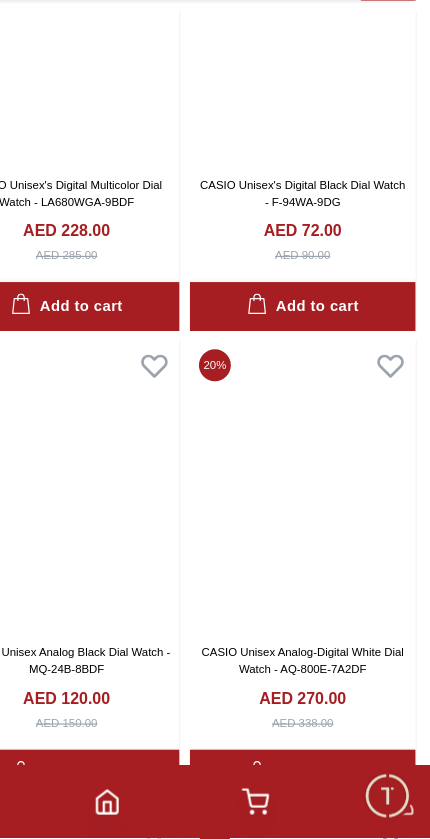 scroll, scrollTop: 628, scrollLeft: 0, axis: vertical 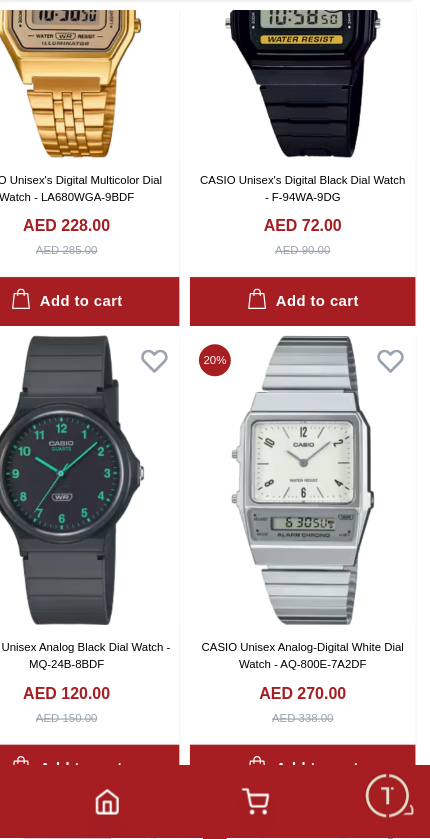 click 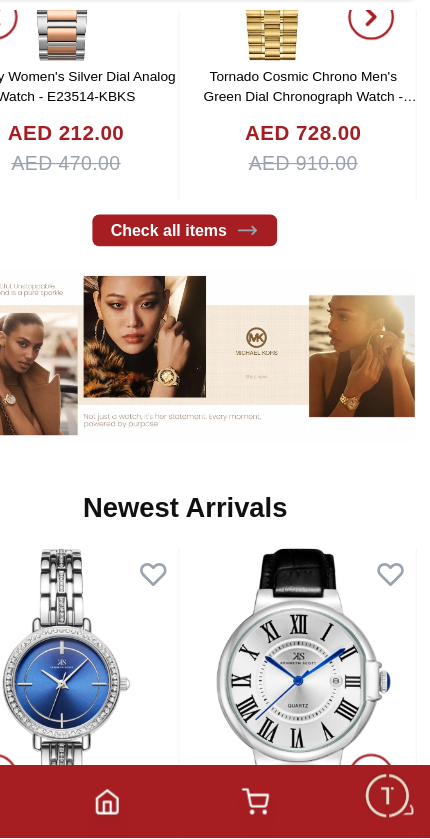 scroll, scrollTop: 0, scrollLeft: 0, axis: both 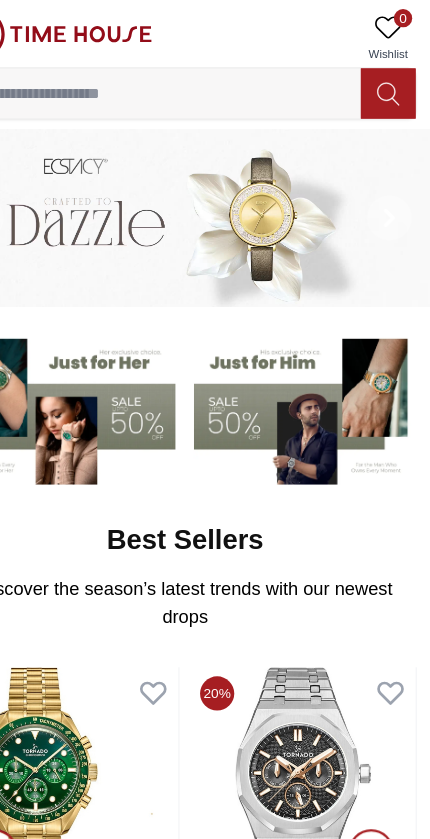 click at bounding box center (320, 357) 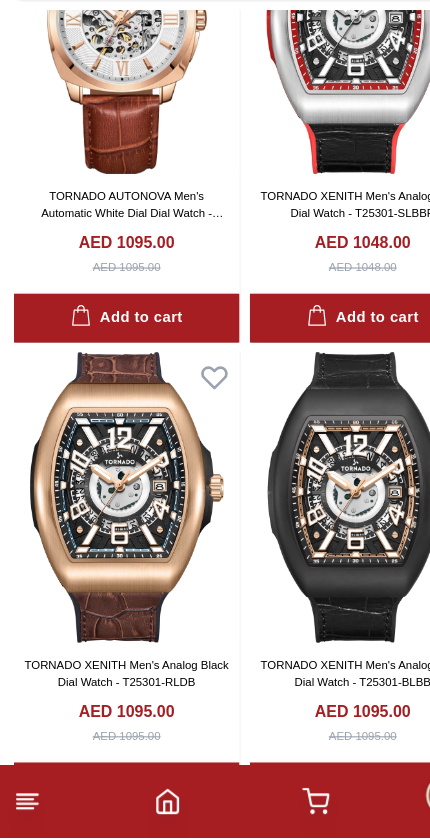 scroll, scrollTop: 1026, scrollLeft: 0, axis: vertical 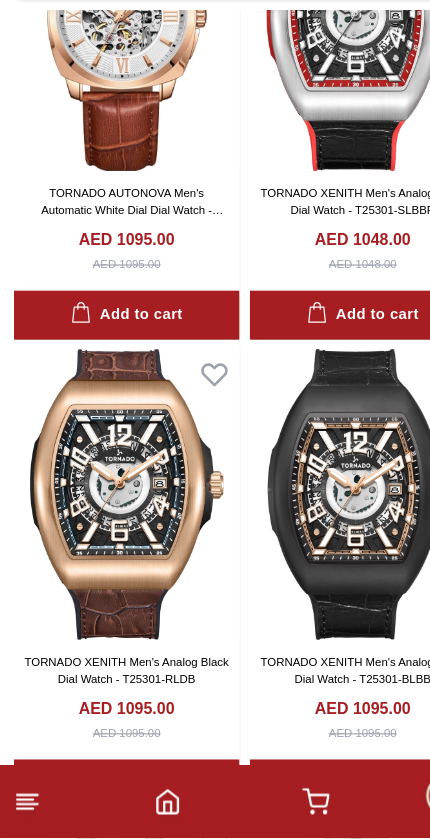 click 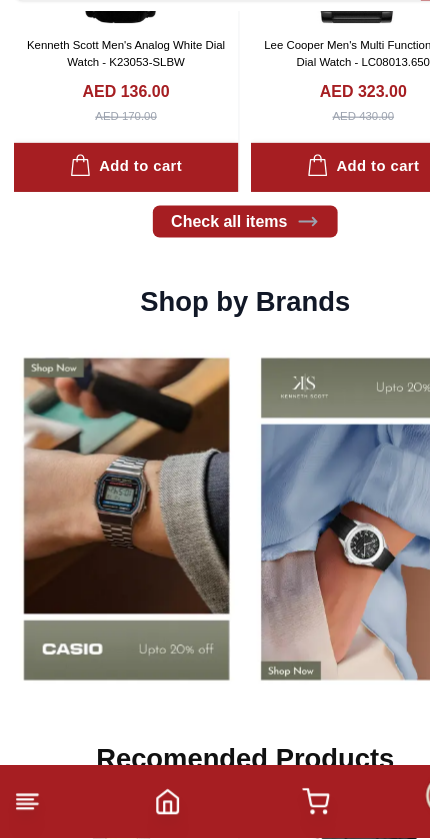 scroll, scrollTop: 1343, scrollLeft: 0, axis: vertical 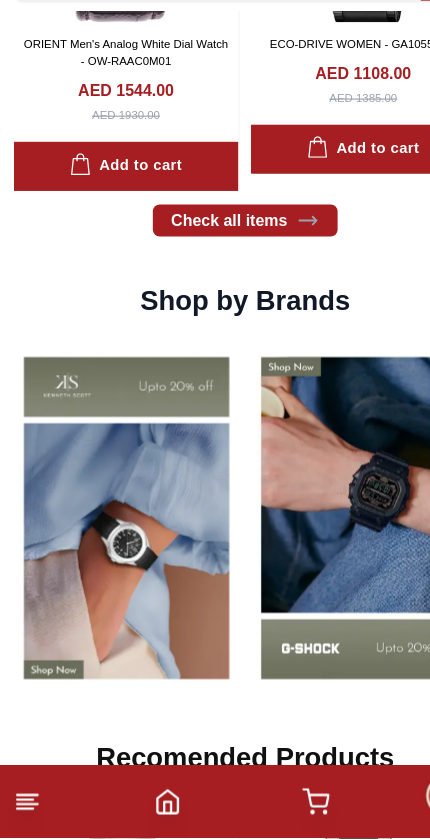 click at bounding box center (319, 557) 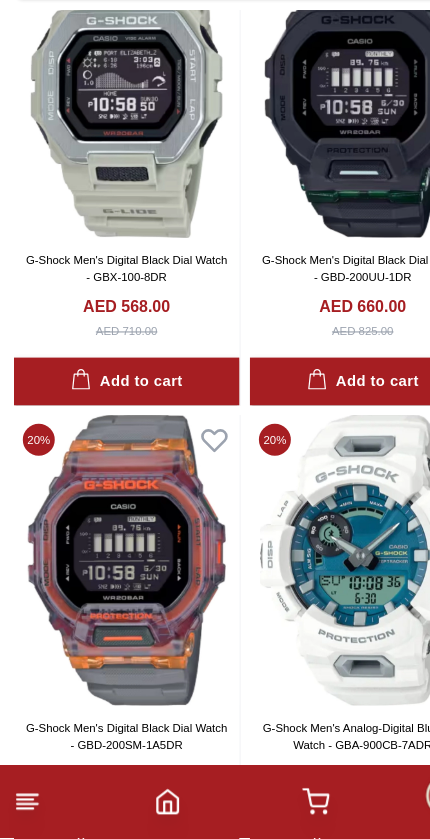scroll, scrollTop: 2985, scrollLeft: 0, axis: vertical 